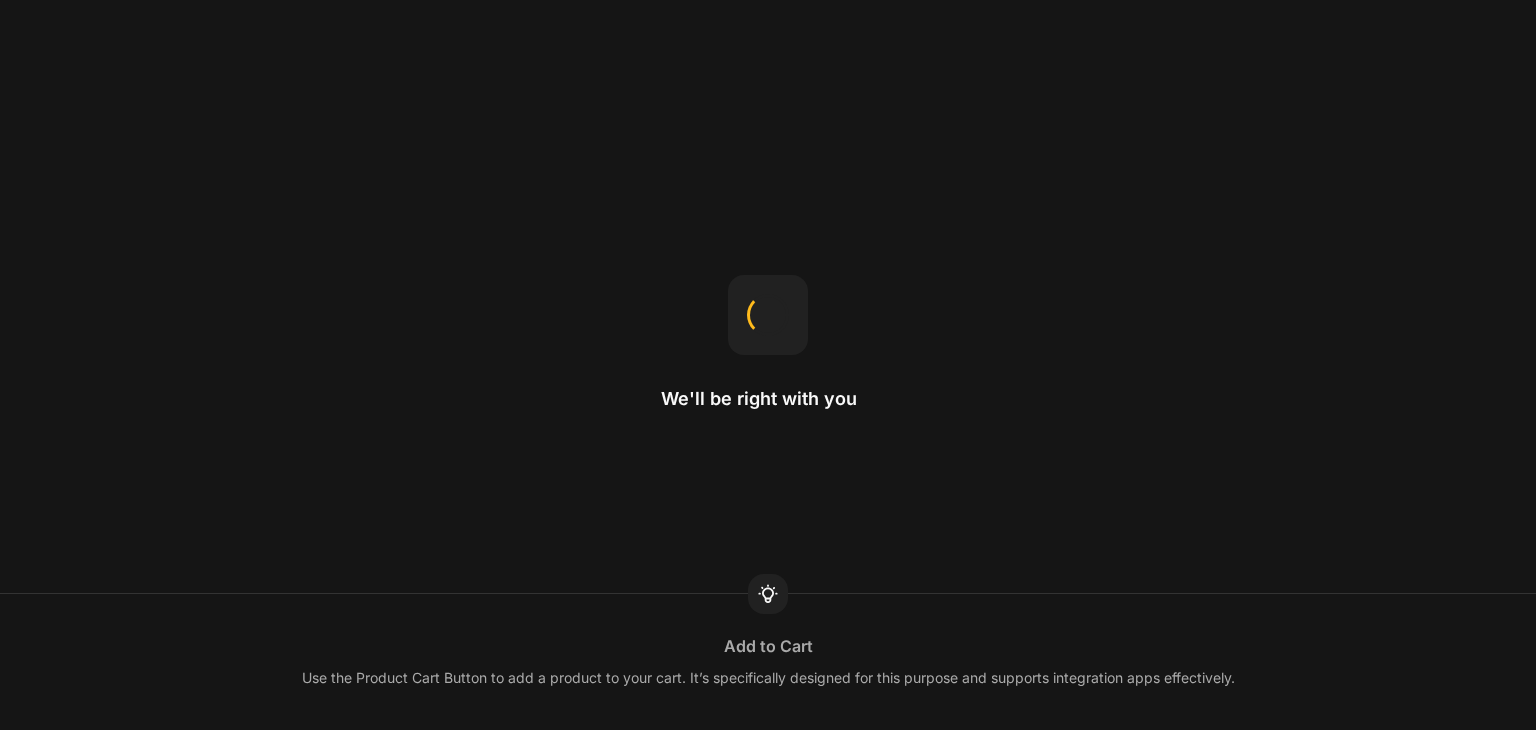 scroll, scrollTop: 0, scrollLeft: 0, axis: both 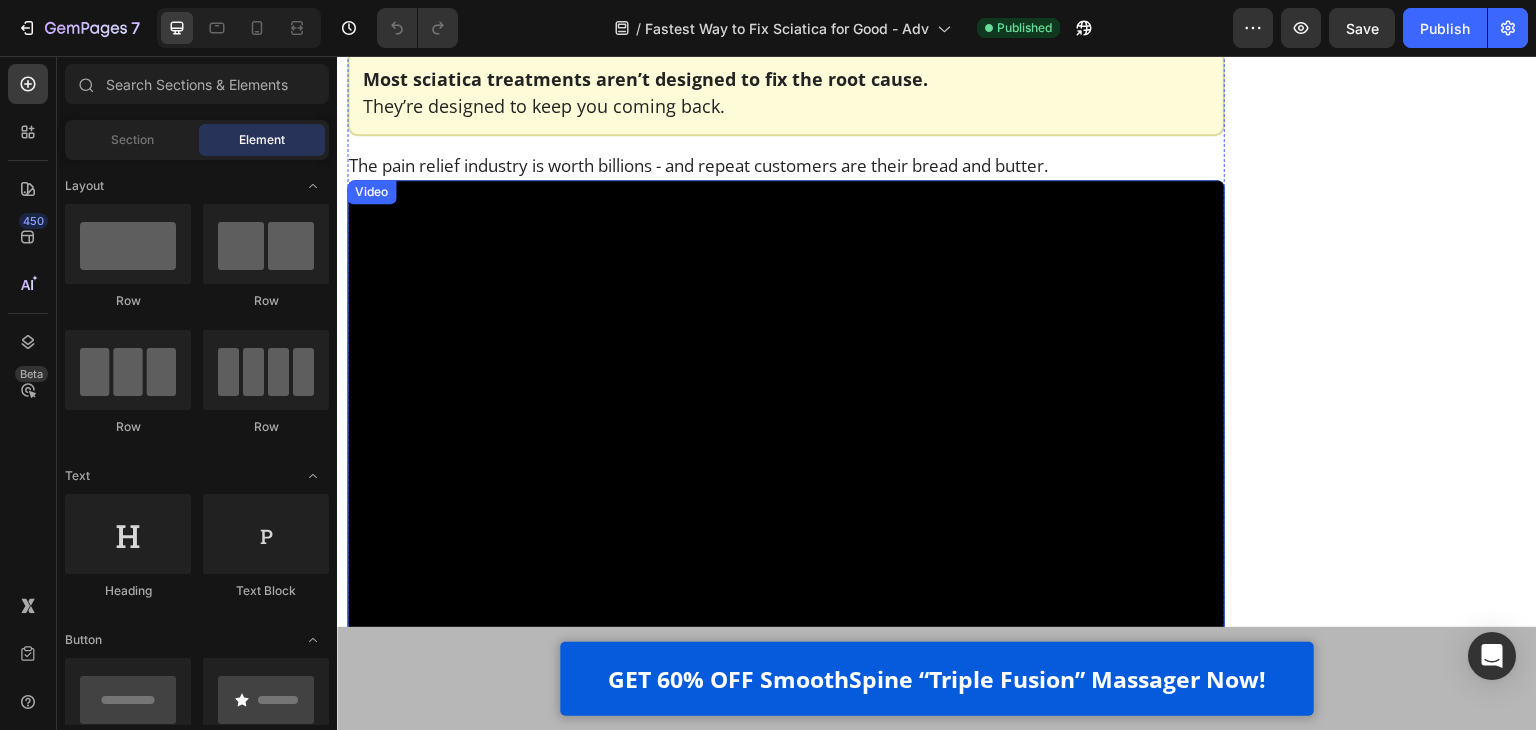 click at bounding box center (786, 427) 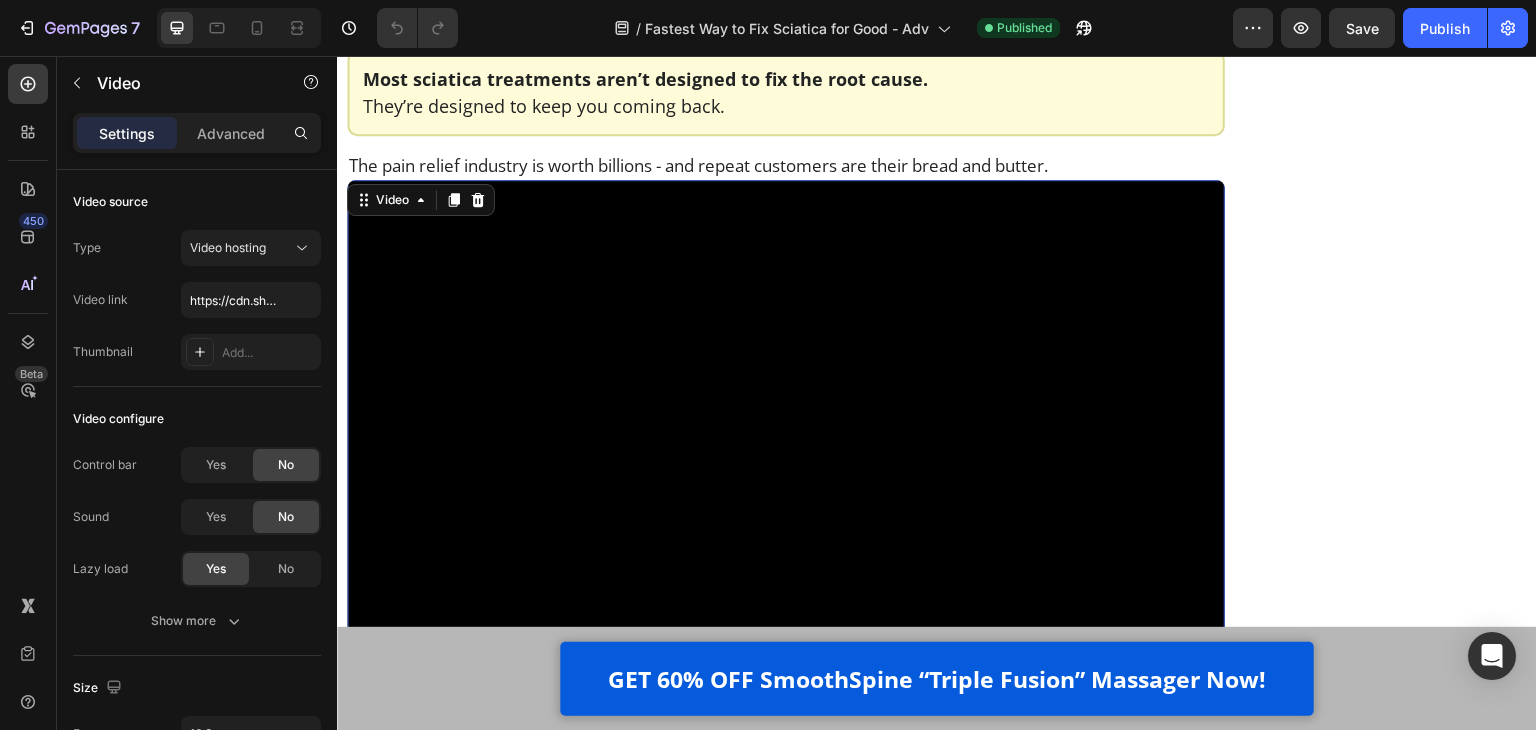 scroll, scrollTop: 2200, scrollLeft: 0, axis: vertical 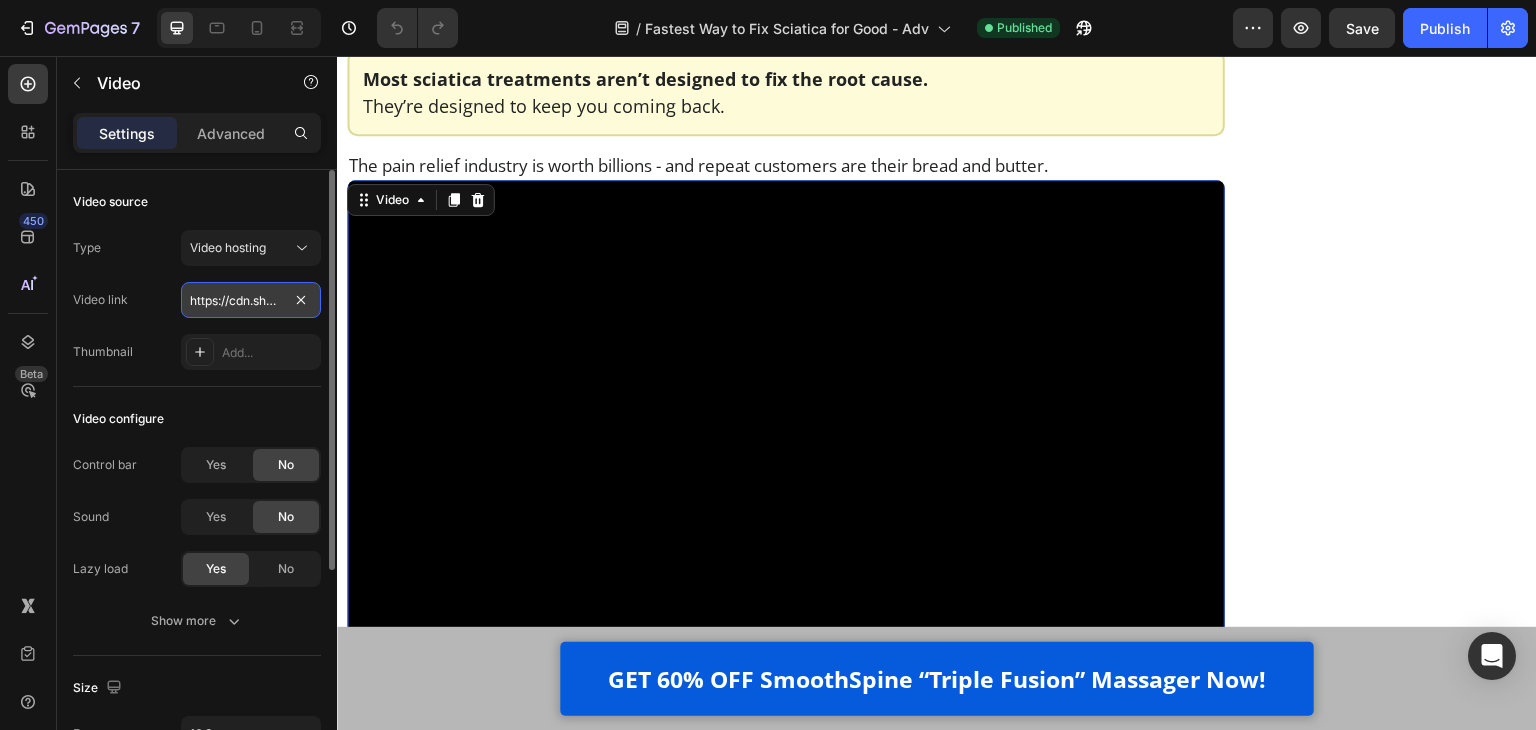 click on "https://cdn.shopify.com/videos/c/o/v/e636d1c4f9c745059fd2debab806be0f.mp4" at bounding box center (251, 300) 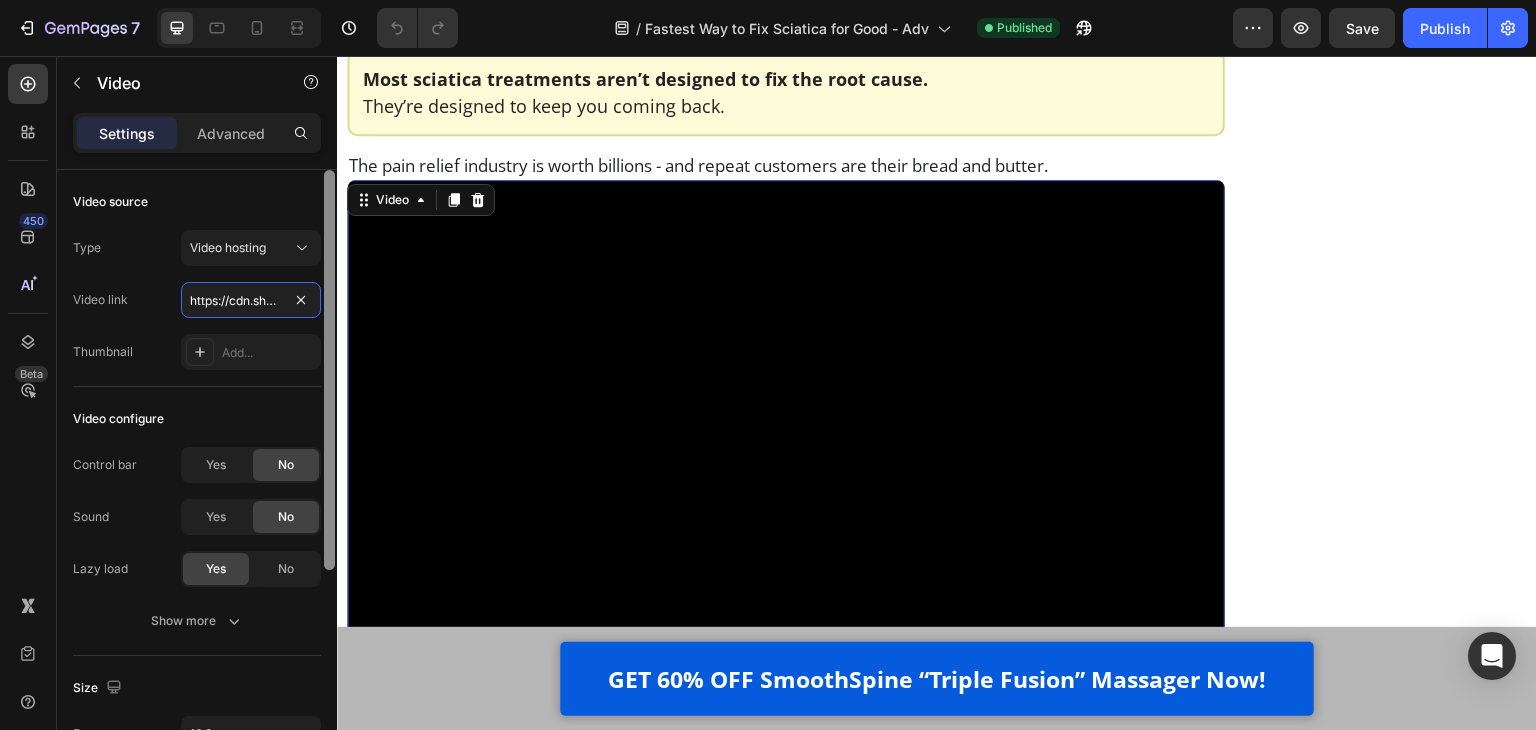 scroll, scrollTop: 0, scrollLeft: 373, axis: horizontal 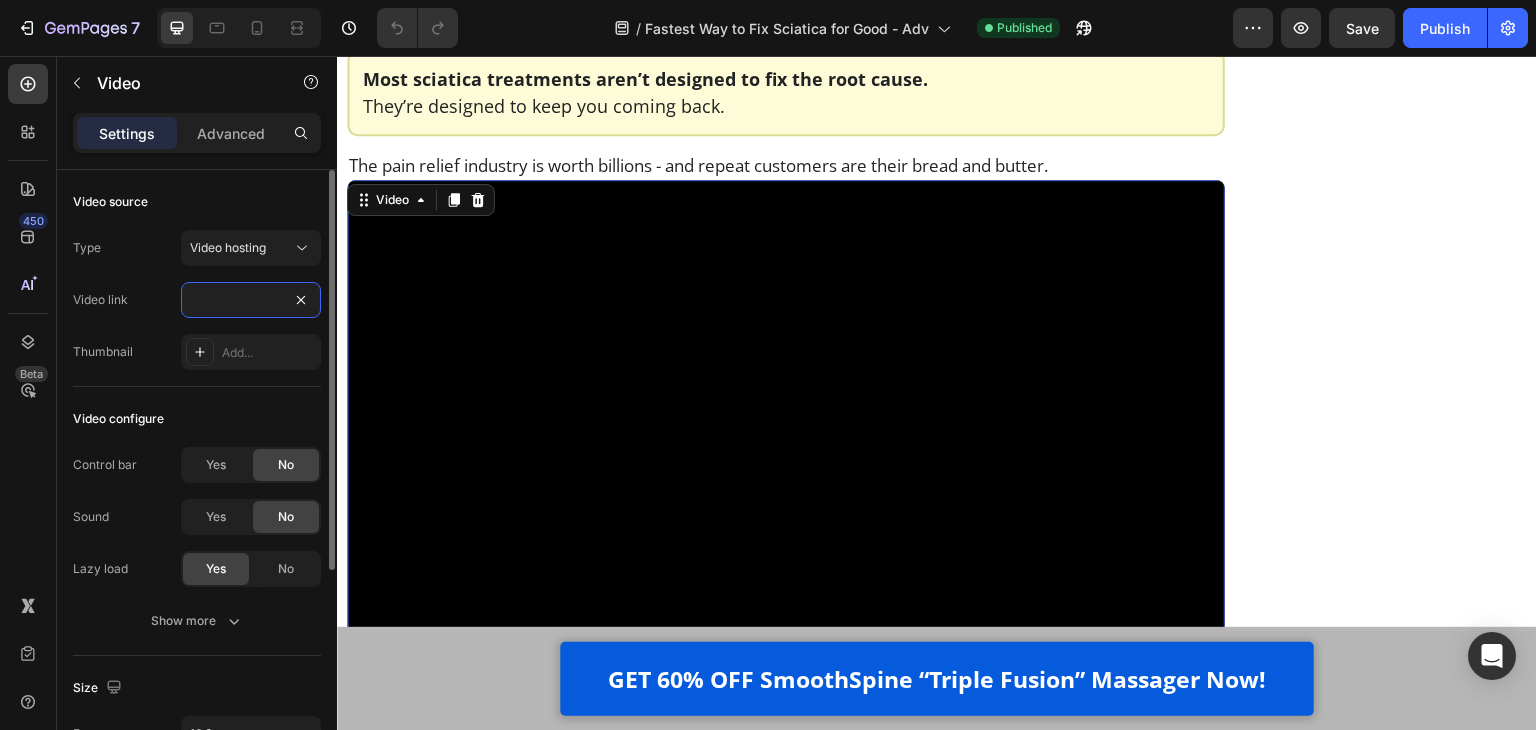 type on "https://cdn.shopify.com/videos/c/o/v/f938b74a53a74683934cf9007e16eeaa.mp4" 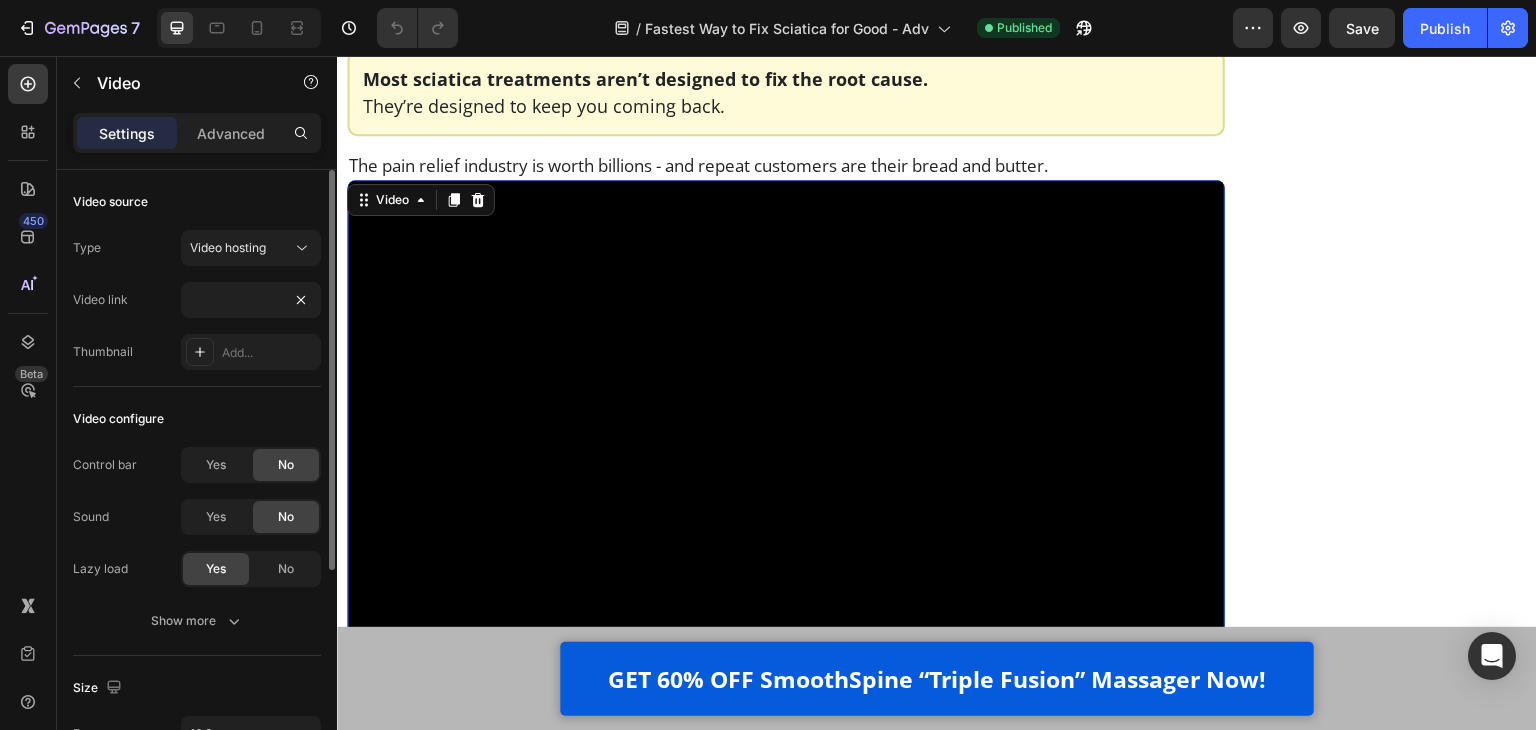 click on "Video link https://cdn.shopify.com/videos/c/o/v/f938b74a53a74683934cf9007e16eeaa.mp4" at bounding box center [197, 300] 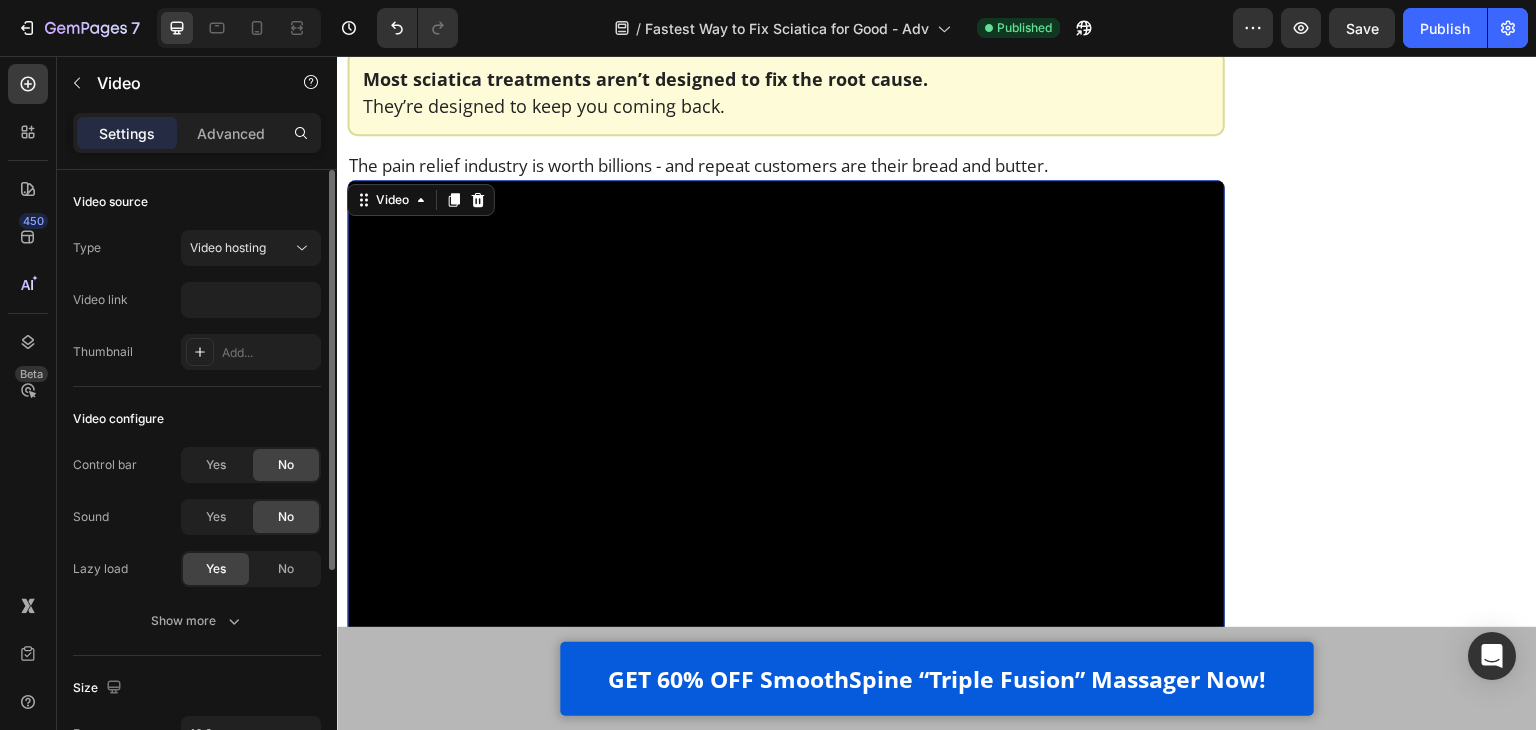 scroll, scrollTop: 0, scrollLeft: 0, axis: both 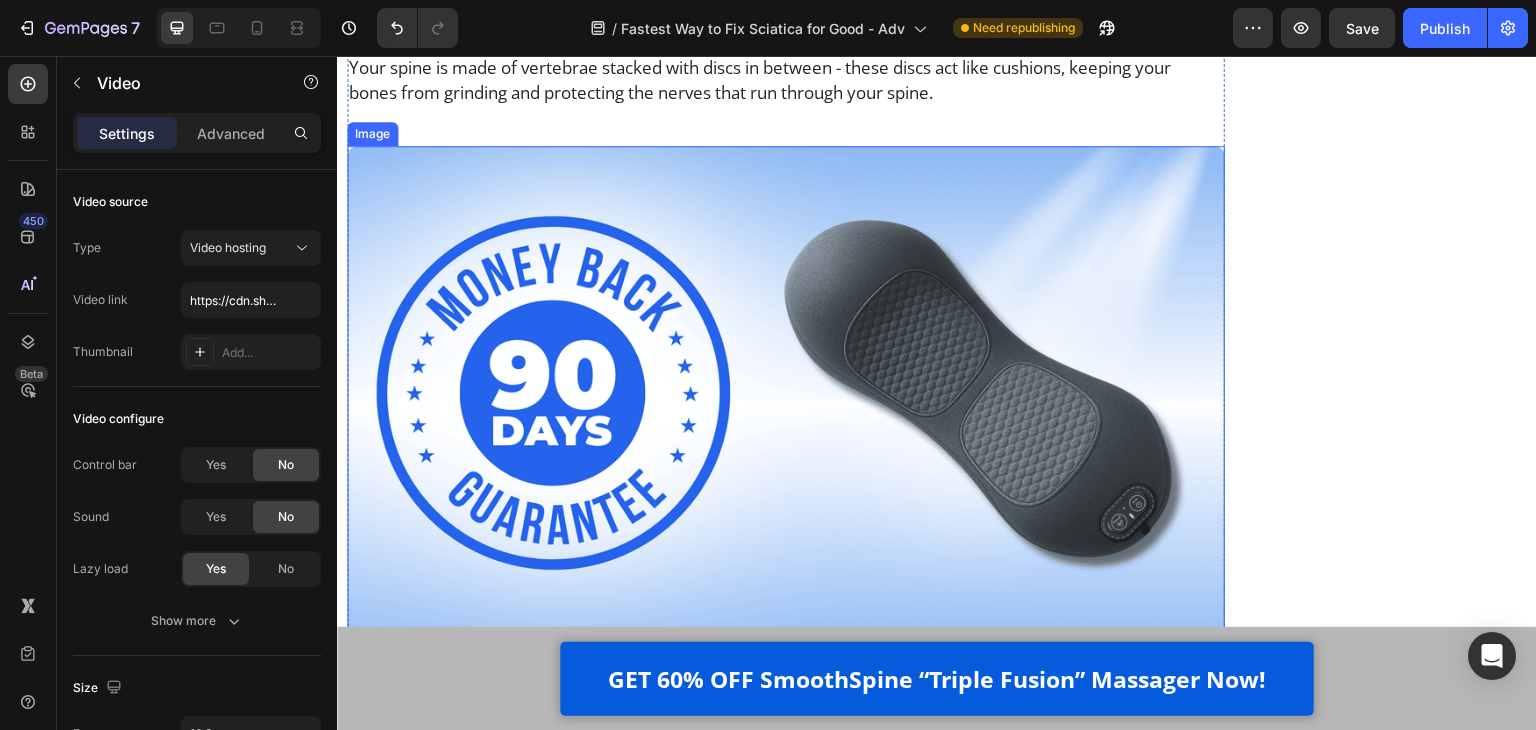 click at bounding box center (786, 392) 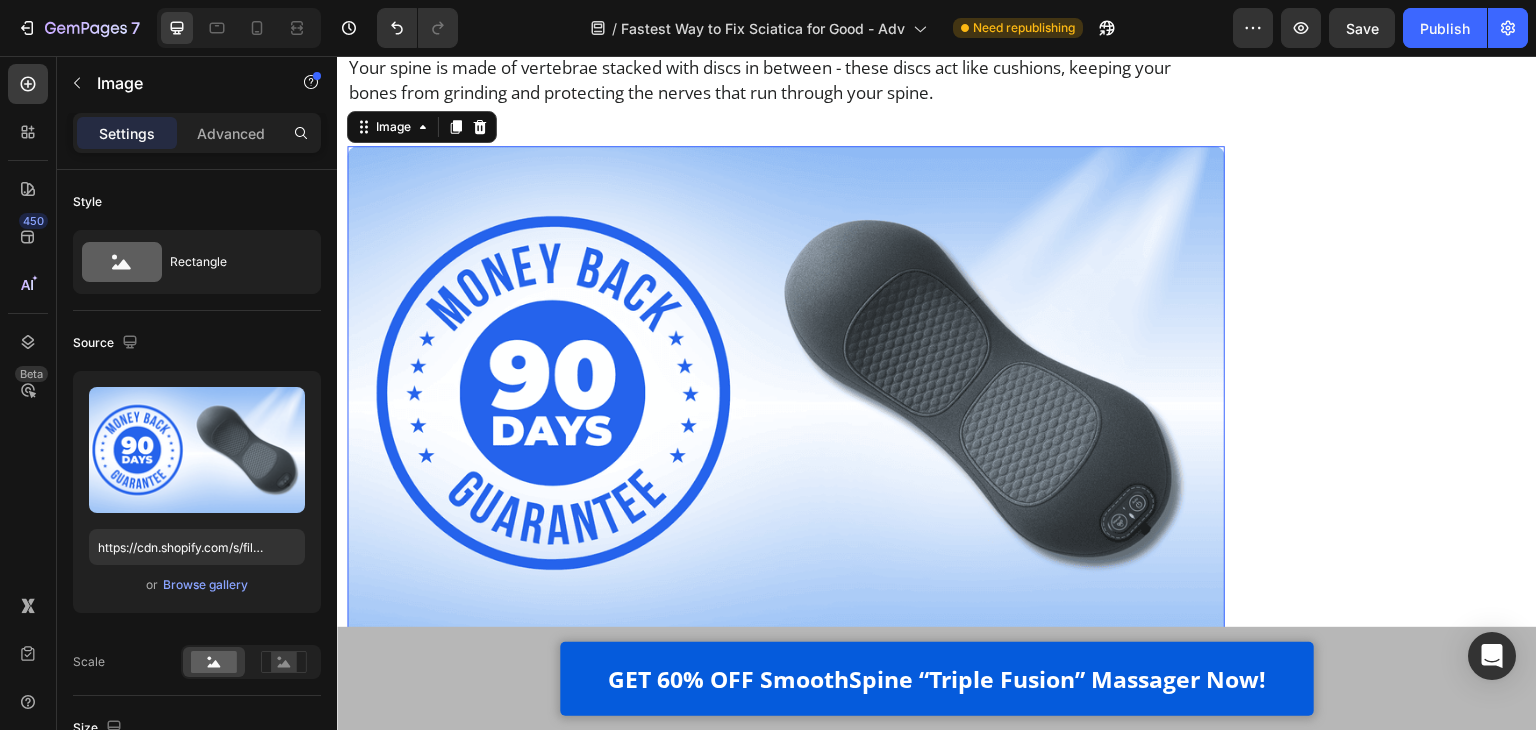 click at bounding box center [786, 392] 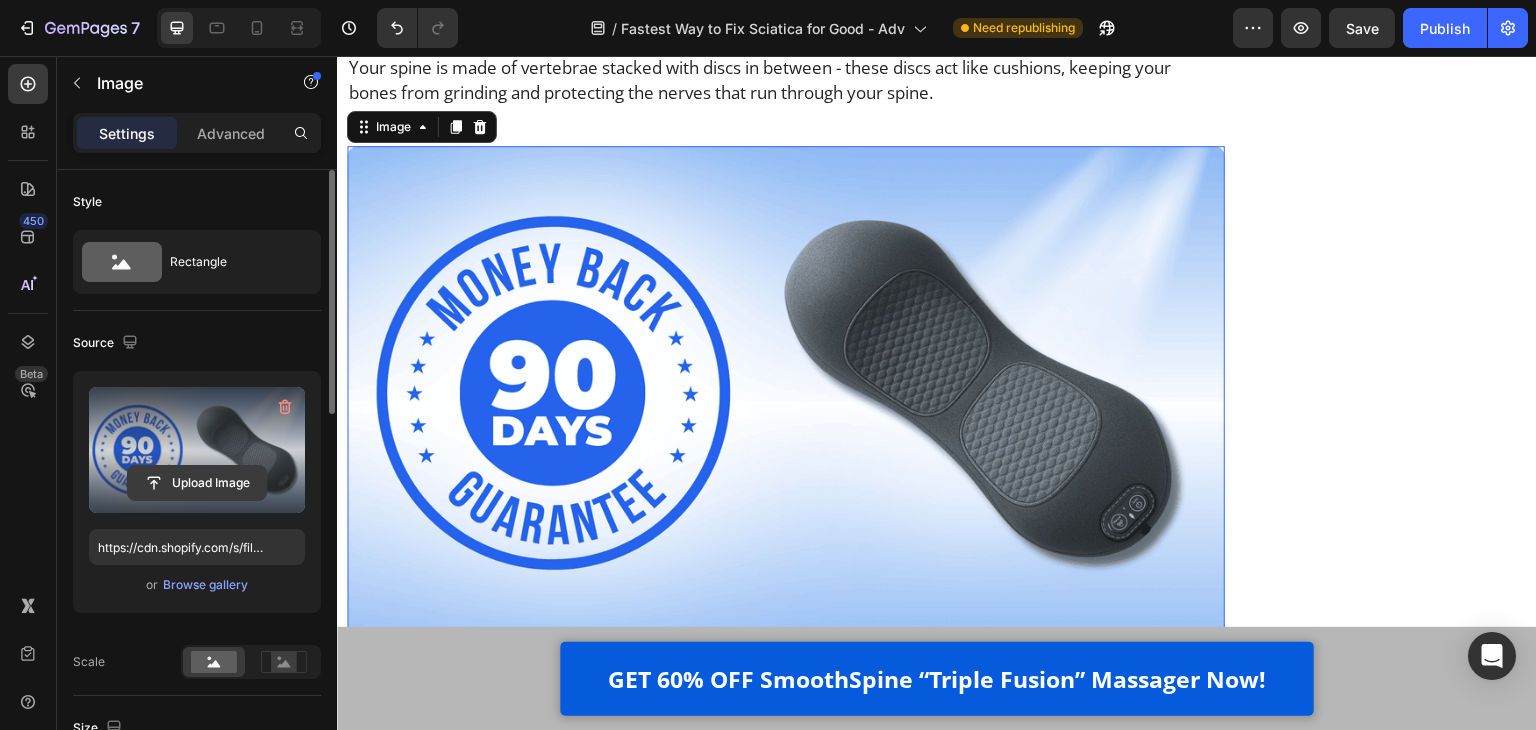 click 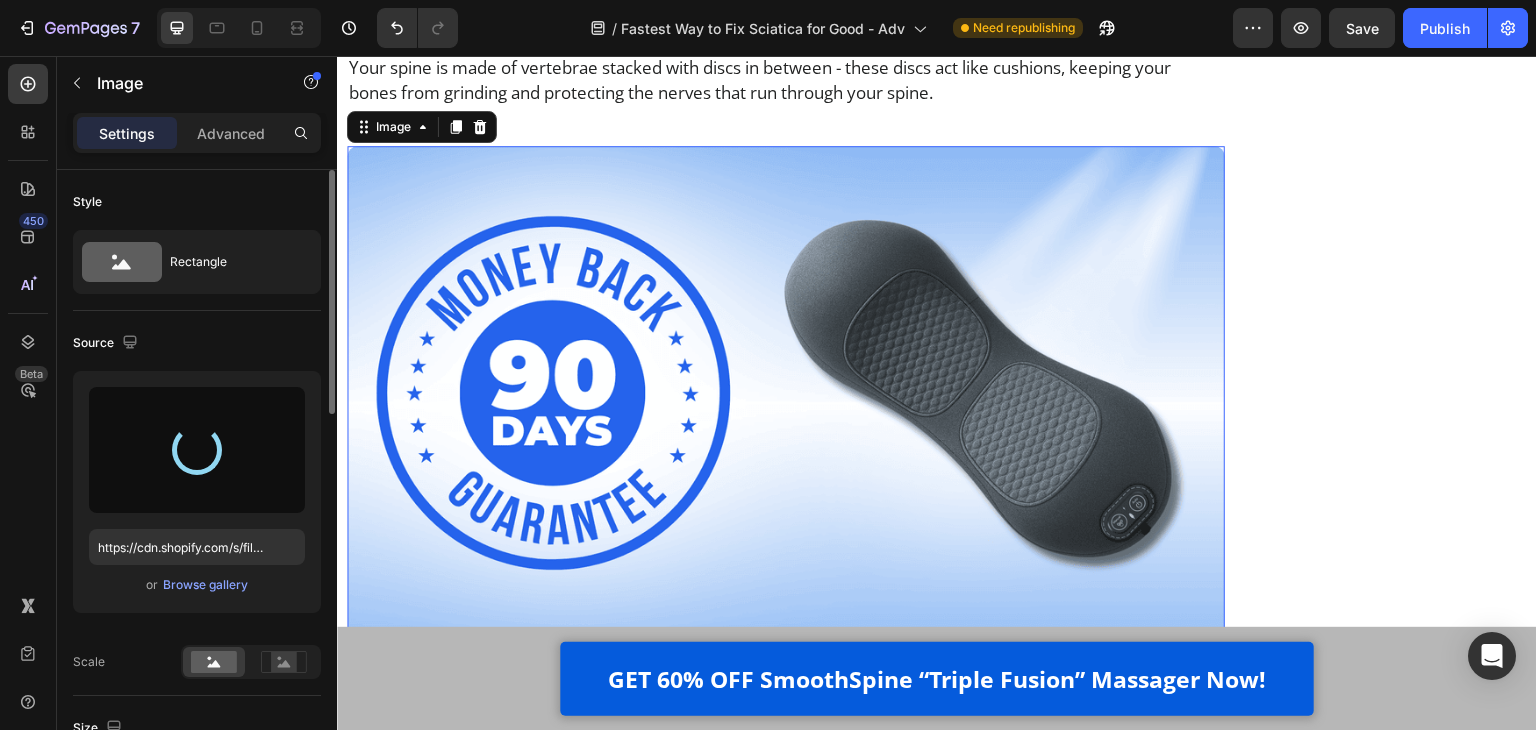 type on "https://cdn.shopify.com/s/files/1/0252/1261/6781/files/gempages_464015397612422087-fe427382-fa22-4466-b1f0-7c5506f82446.webp" 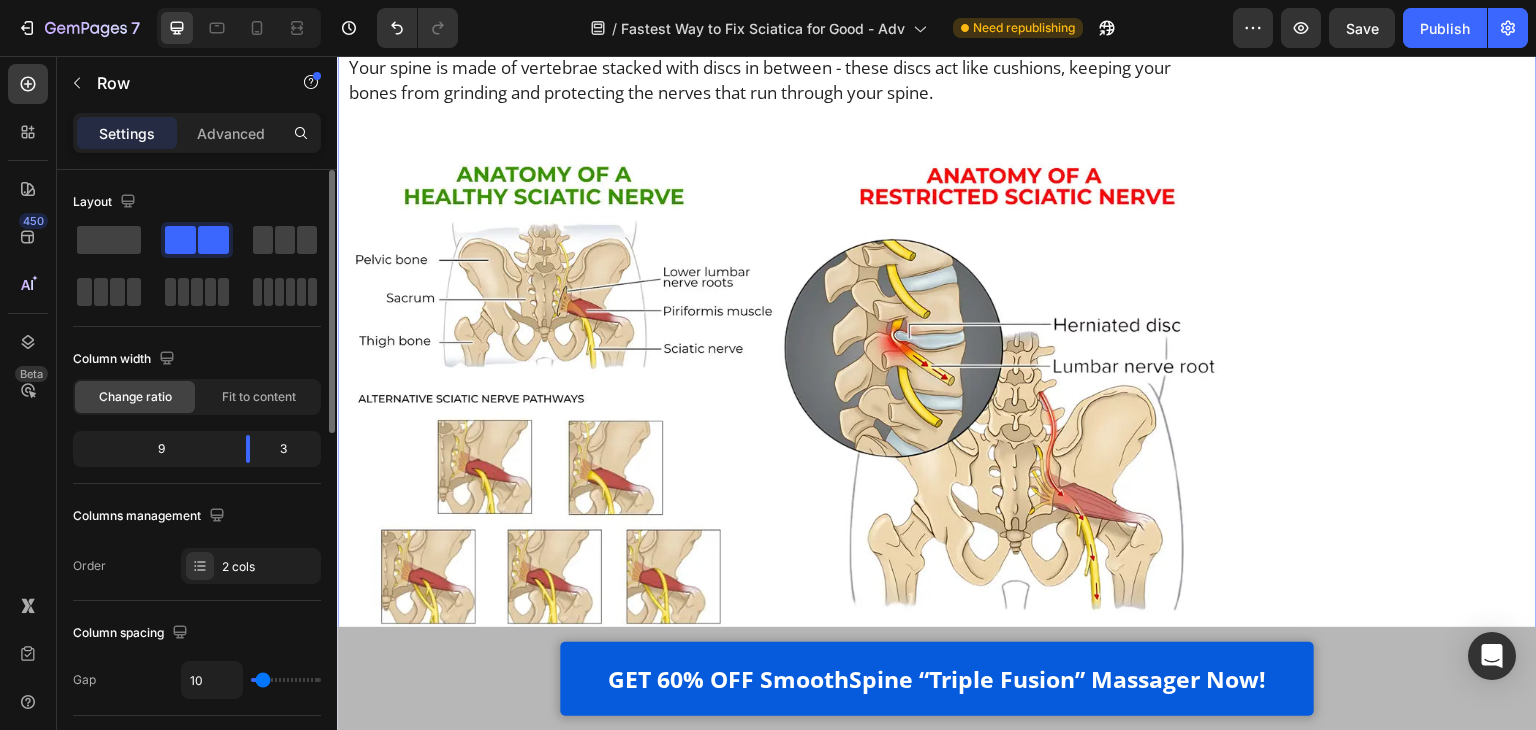 click on "Finally Get Instant Relief From Sciatica Text Block Image Customer Reviews Heading Row Image 4.8 out of 5 Text Block Row 2,476 customer ratings Text Block 5 Star Text Block Image 91% Text Block Row 4 Star Text Block Image 6% Text Block Row 3 Star Text Block Image 2% Text Block Row 2 Star Text Block Image 0% Text Block Row 1 Star Text Block Image 1% Text Block Row By Feature Heading Price Text Block Image 5.0 Text Block Row Effectiveness Text Block Image 5.0 Text Block Row Comfort Text Block Image 5.0 Text Block Row Quality Text Block Image 4.8 Text Block Row Row Row GET 60% OFF SmoothSpine NOW! Button Row Row" at bounding box center (1381, 2240) 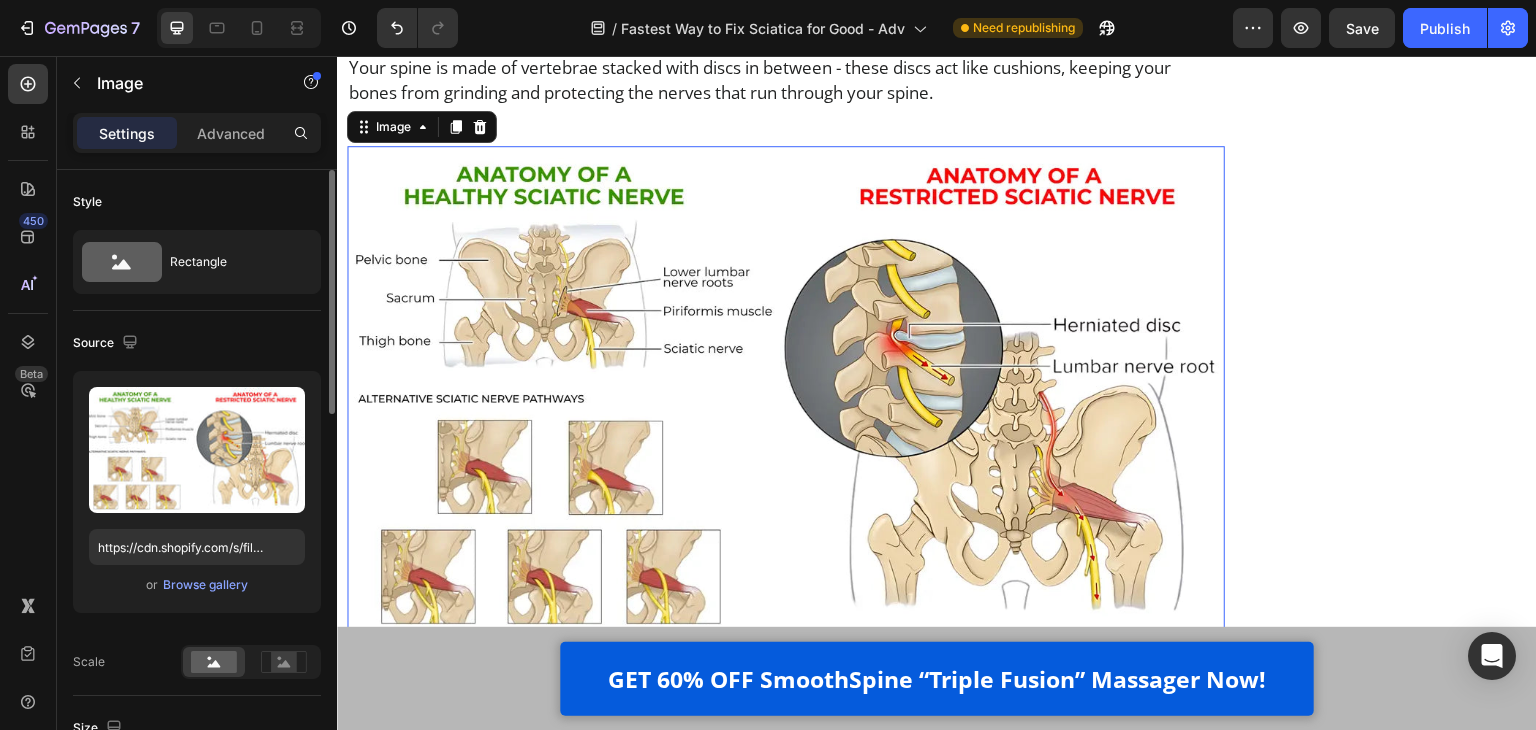 click at bounding box center (786, 392) 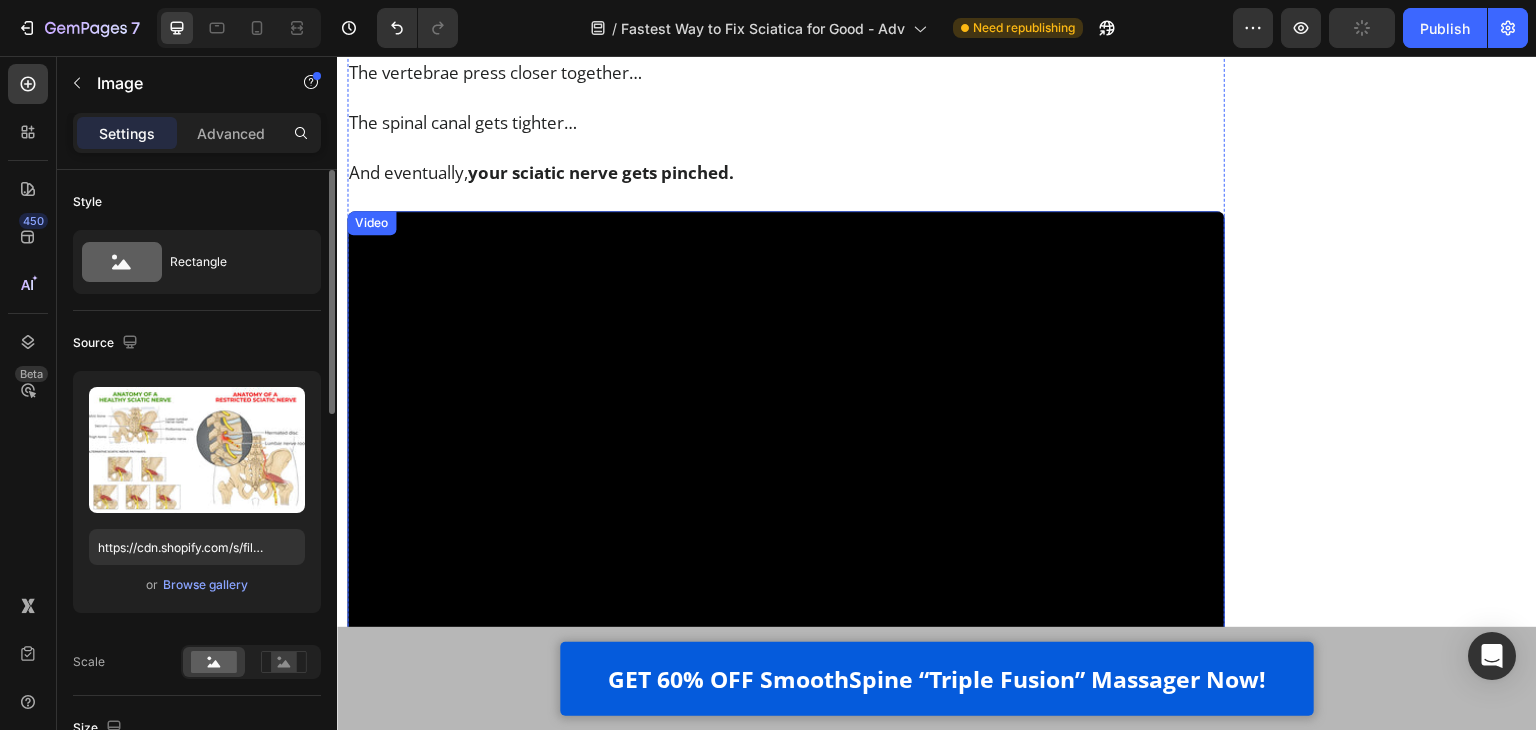scroll, scrollTop: 4200, scrollLeft: 0, axis: vertical 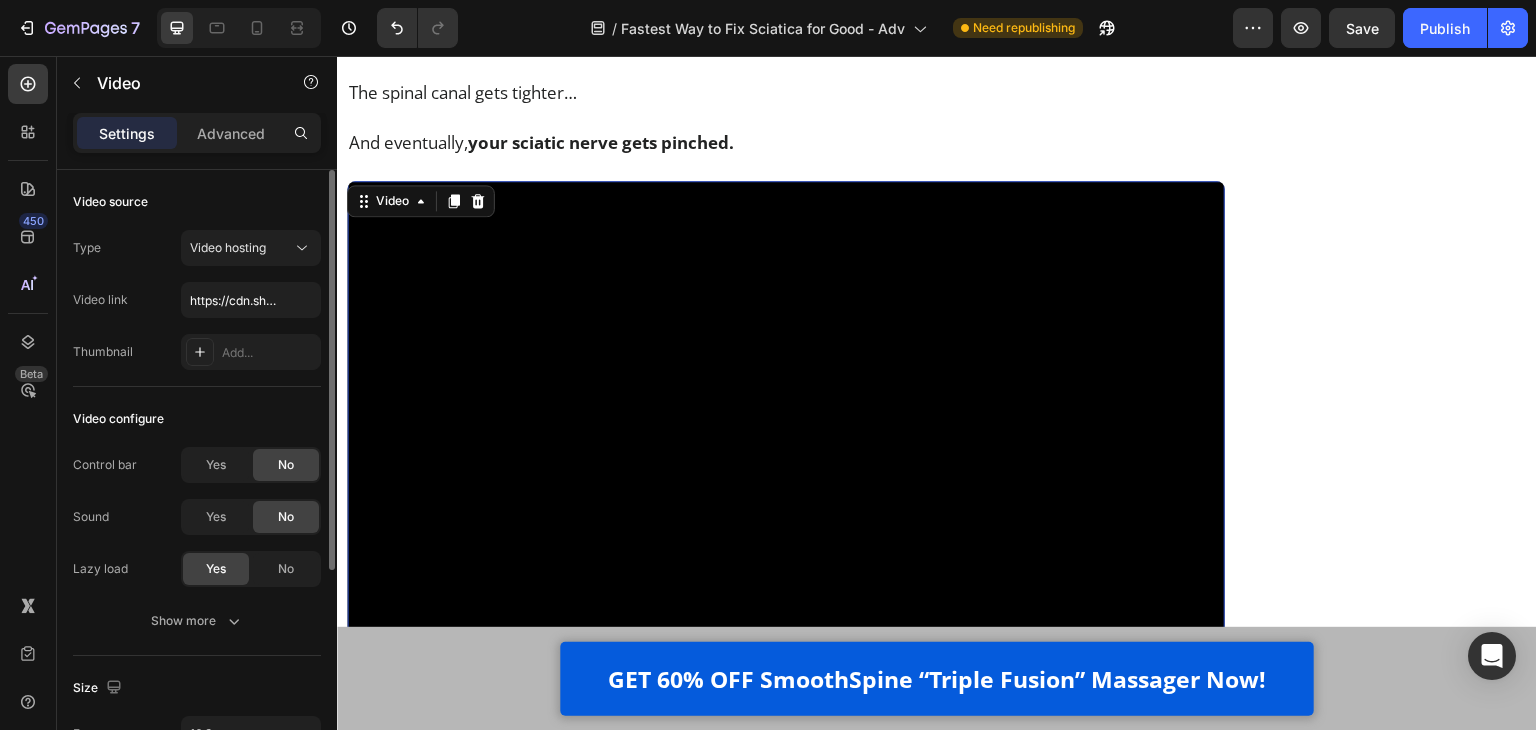 click at bounding box center (786, 428) 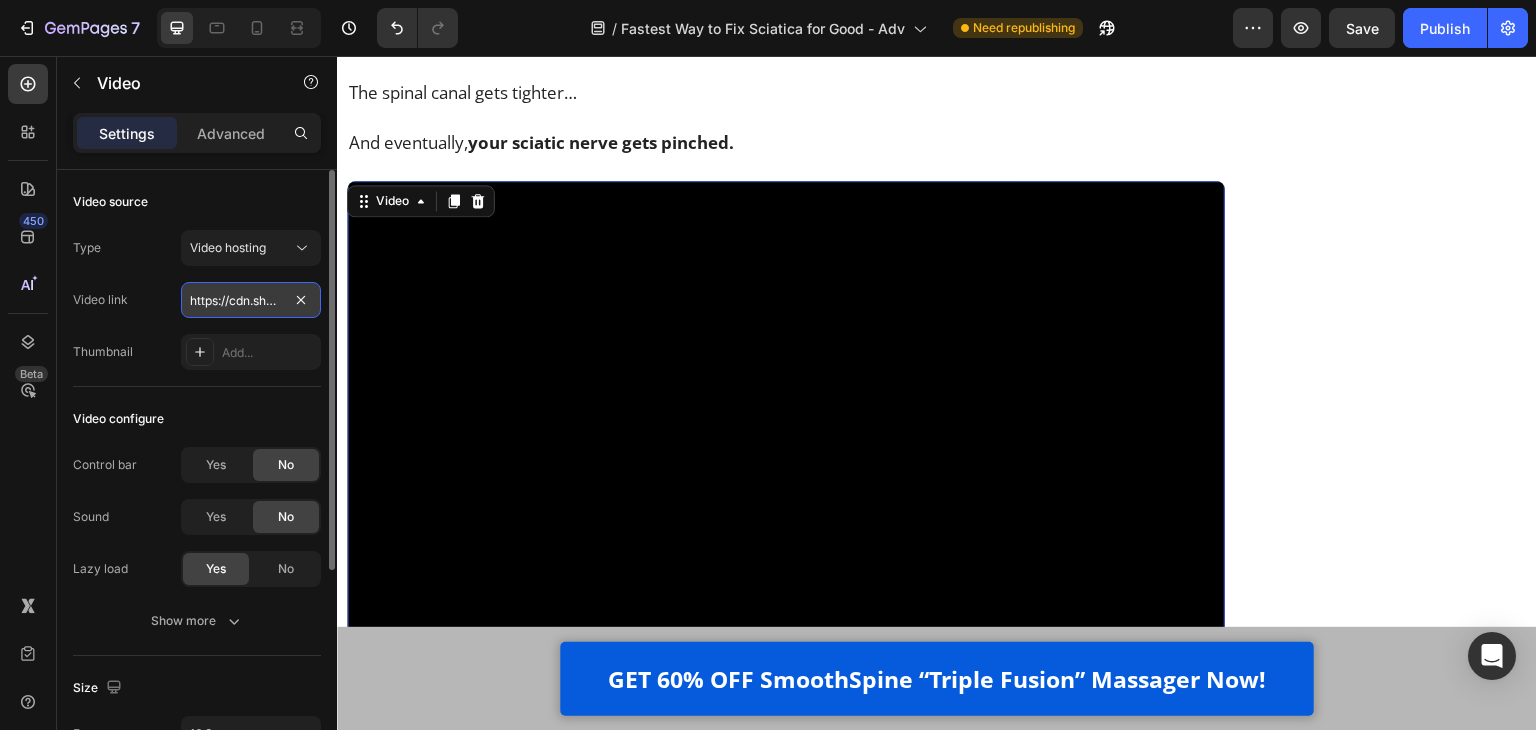 click on "https://cdn.shopify.com/videos/c/o/v/e636d1c4f9c745059fd2debab806be0f.mp4" at bounding box center [251, 300] 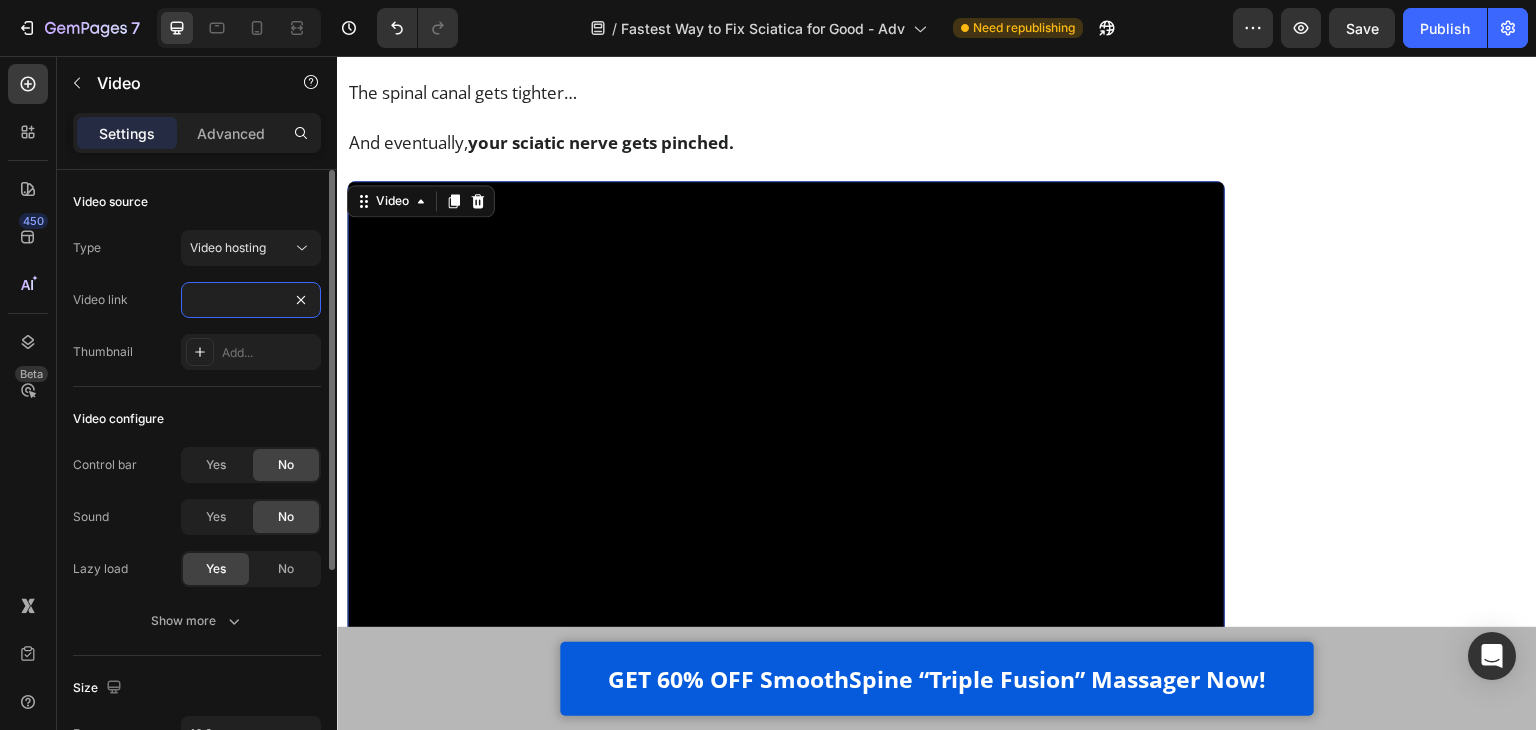 type on "https://cdn.shopify.com/videos/c/o/v/25b20c3d74e54f35a941d355e21a04e6.mp4" 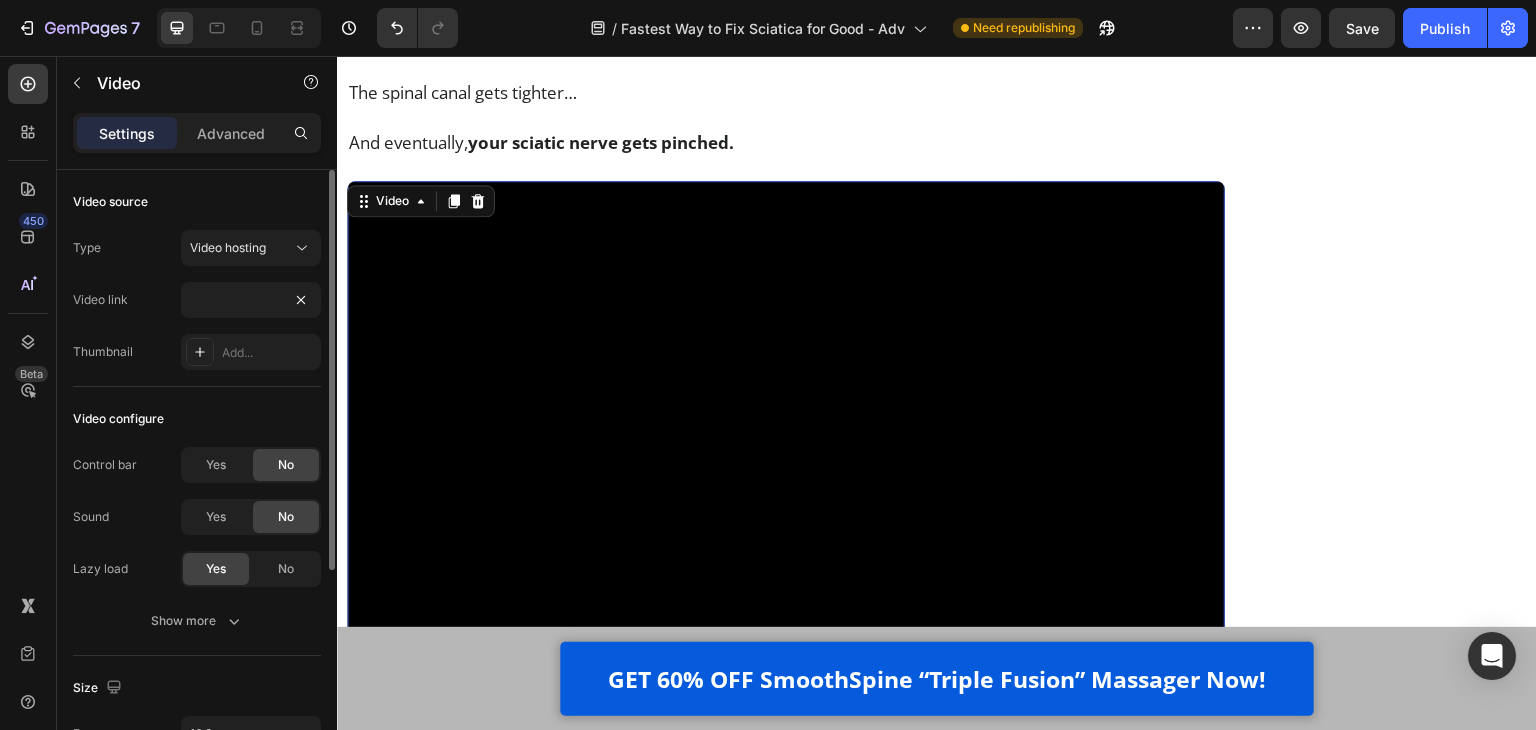 click on "Type Video hosting Video link https://cdn.shopify.com/videos/c/o/v/25b20c3d74e54f35a941d355e21a04e6.mp4 Thumbnail Add..." at bounding box center (197, 300) 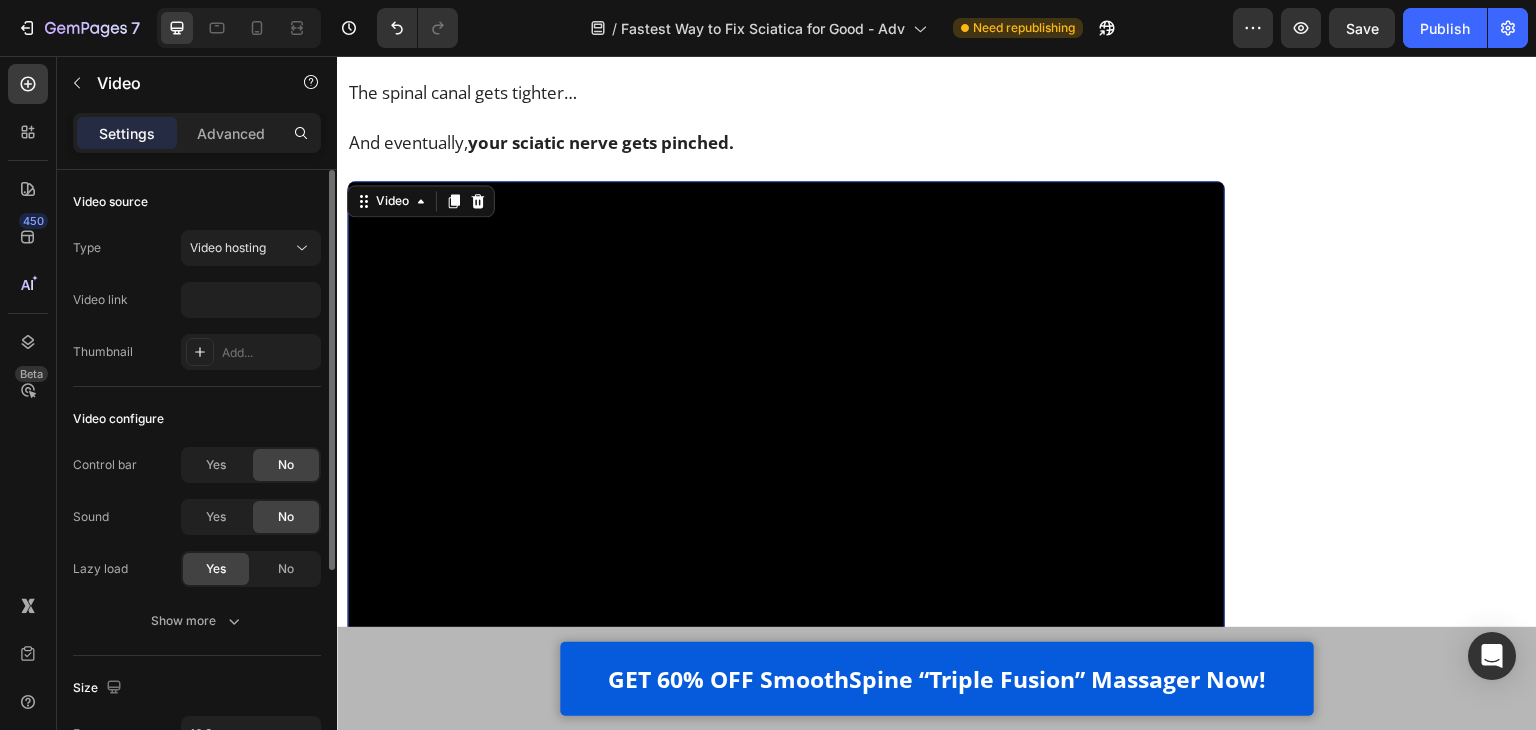 scroll, scrollTop: 0, scrollLeft: 0, axis: both 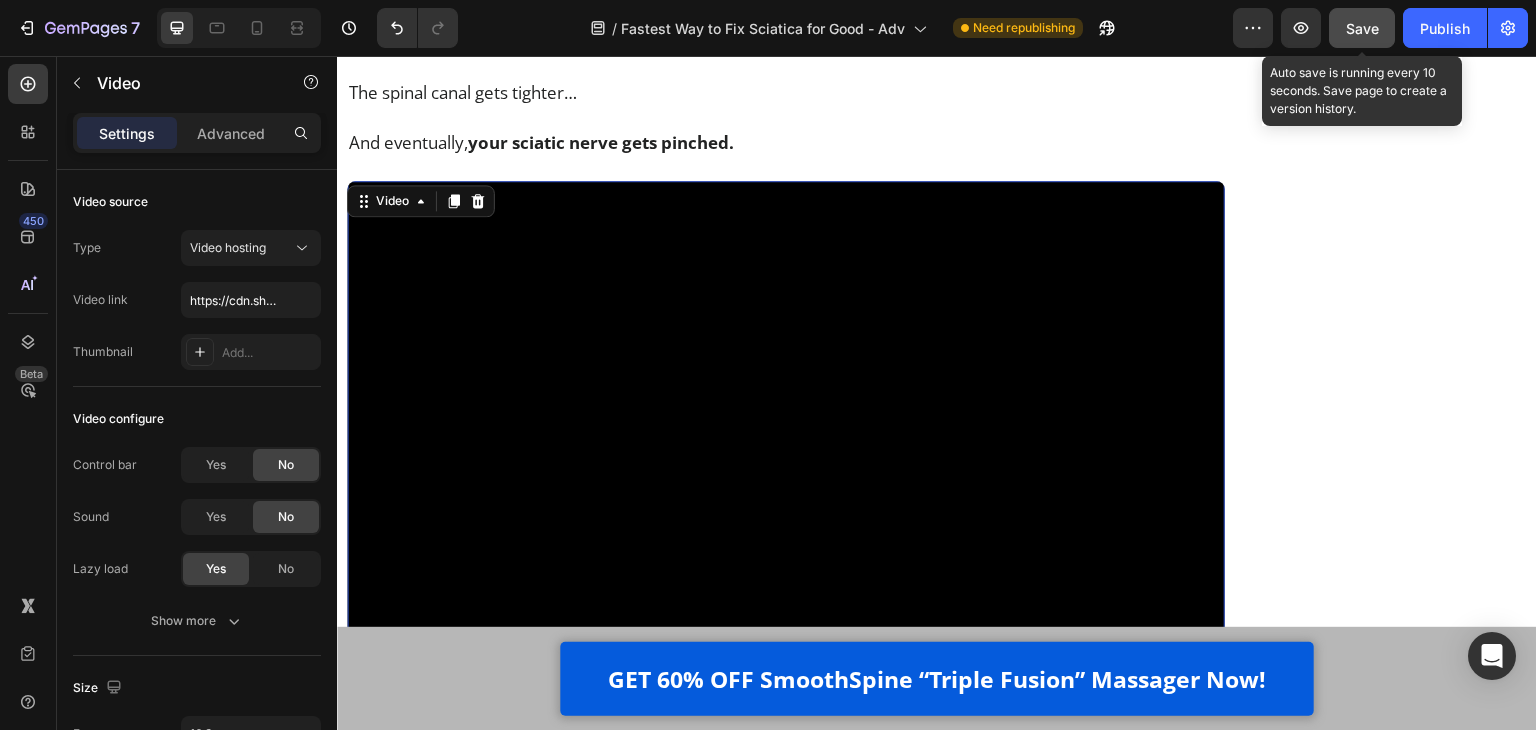 click on "Save" at bounding box center [1362, 28] 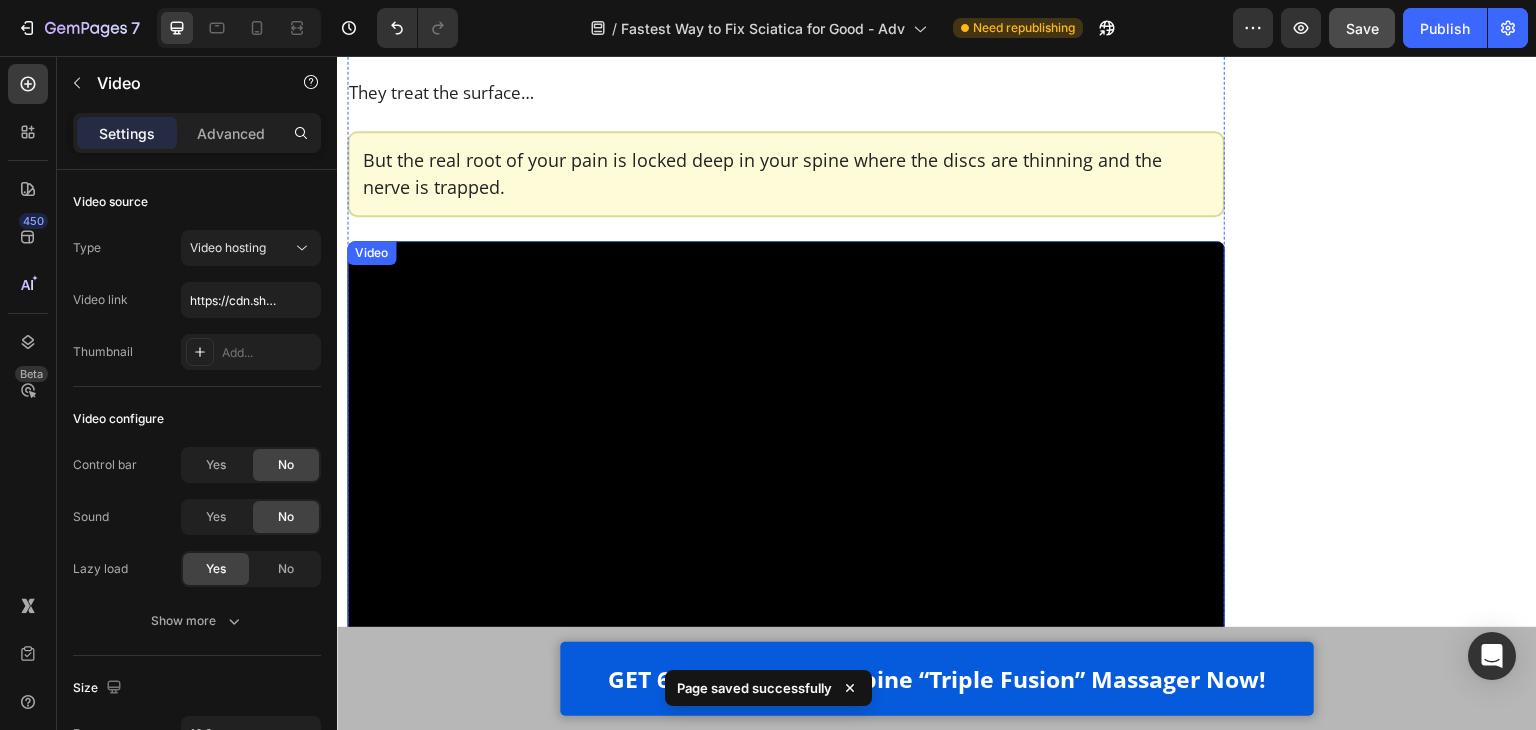scroll, scrollTop: 5200, scrollLeft: 0, axis: vertical 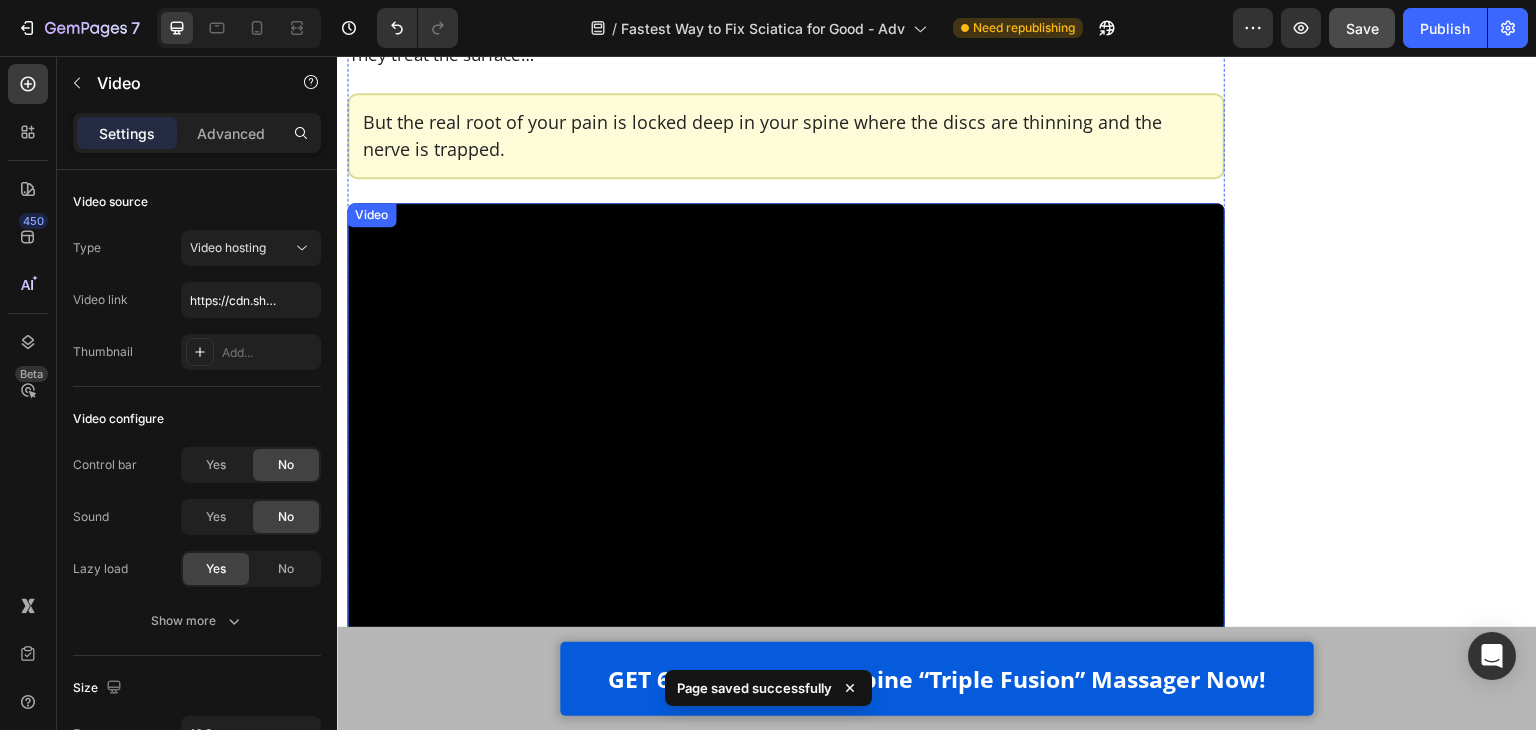 click at bounding box center [786, 450] 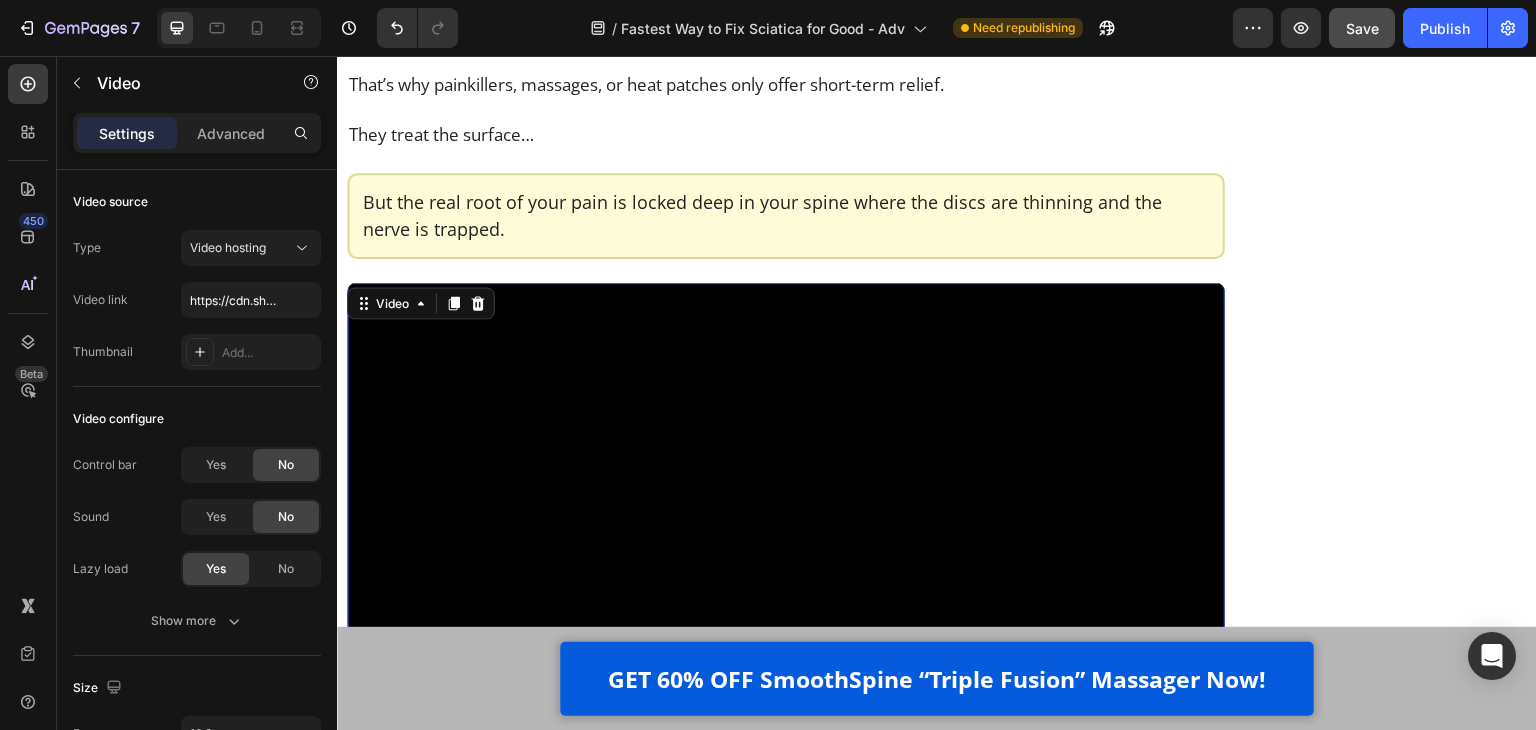 scroll, scrollTop: 5100, scrollLeft: 0, axis: vertical 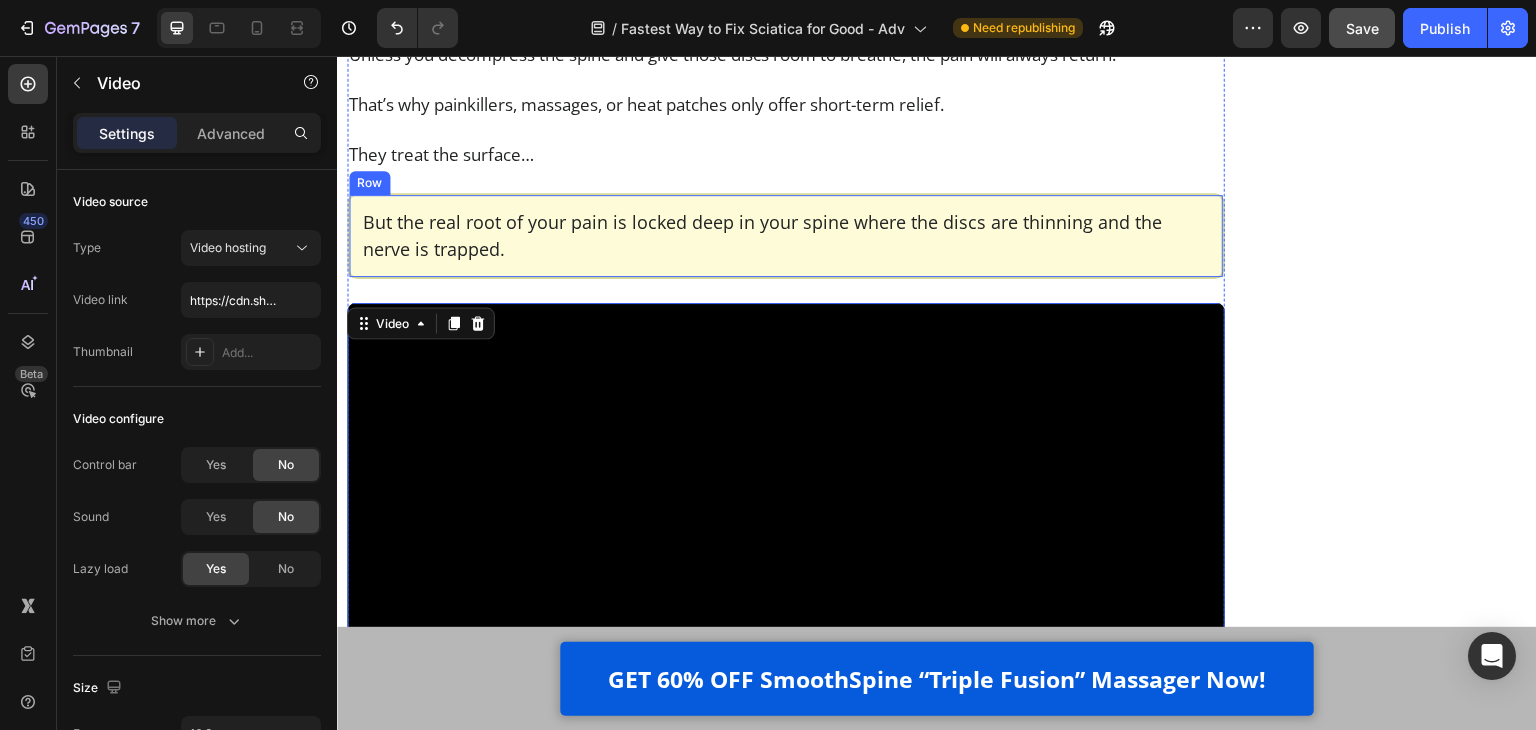 click on "But the real root of your pain is locked deep in your spine where the discs are thinning and the nerve is trapped. Text Block Row Row" at bounding box center [786, 236] 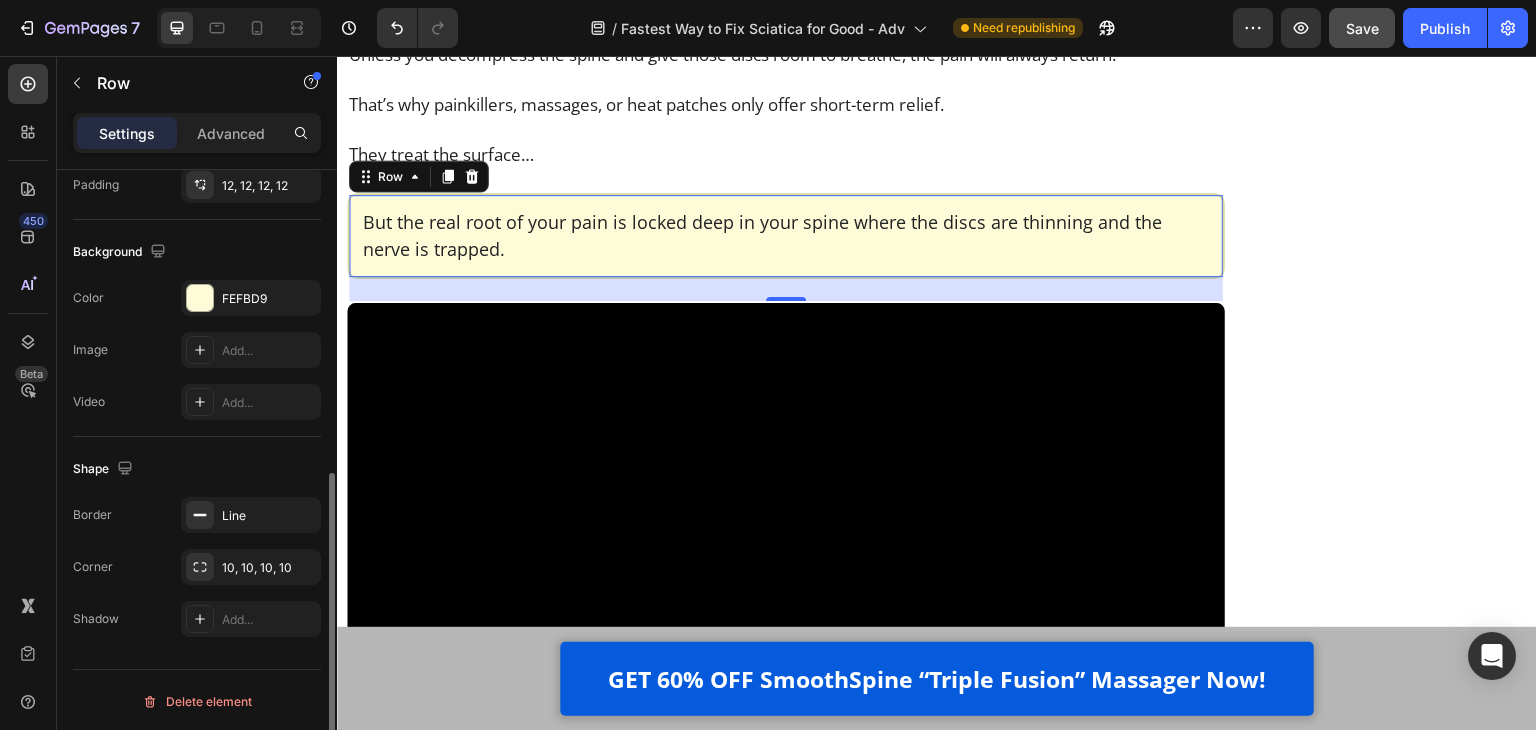 scroll, scrollTop: 601, scrollLeft: 0, axis: vertical 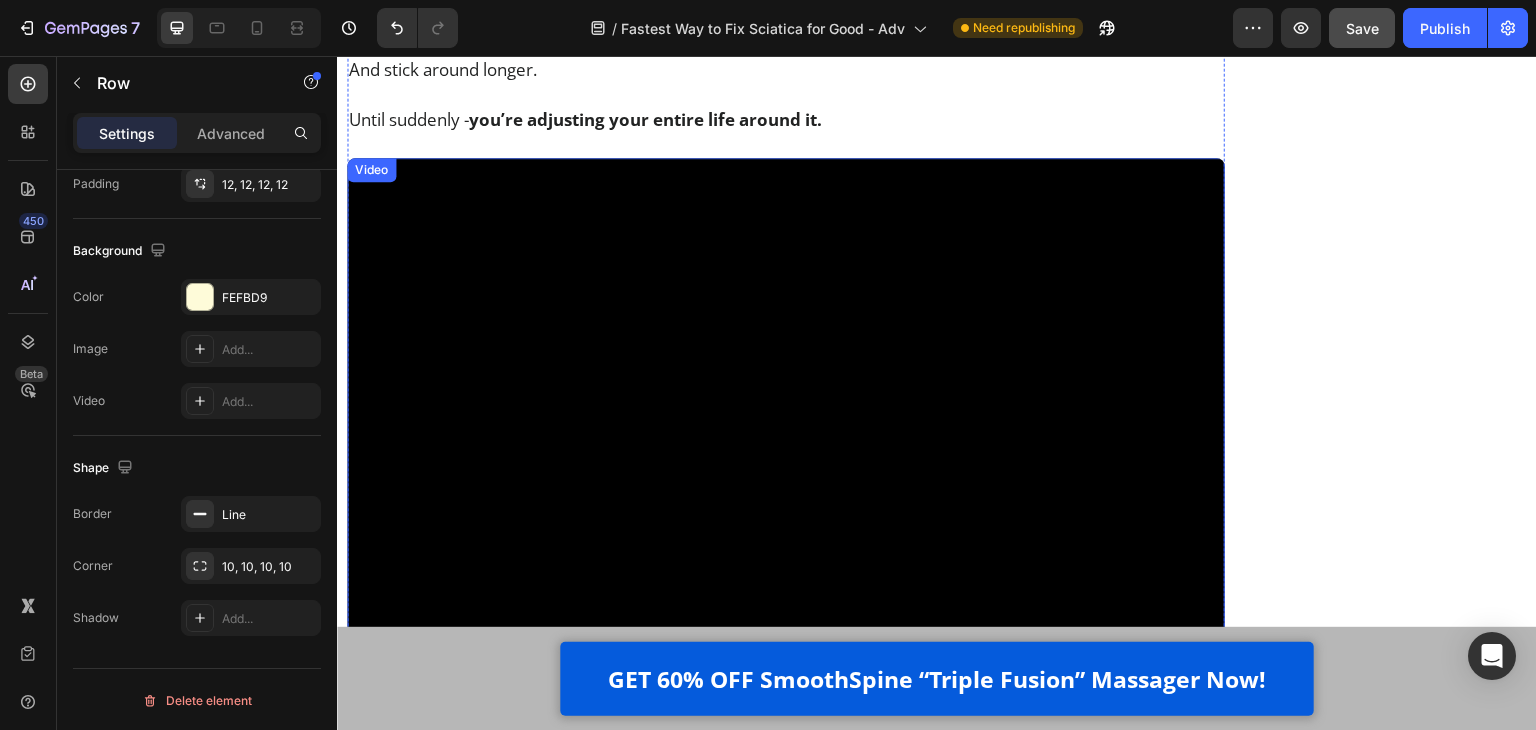 click at bounding box center [786, 405] 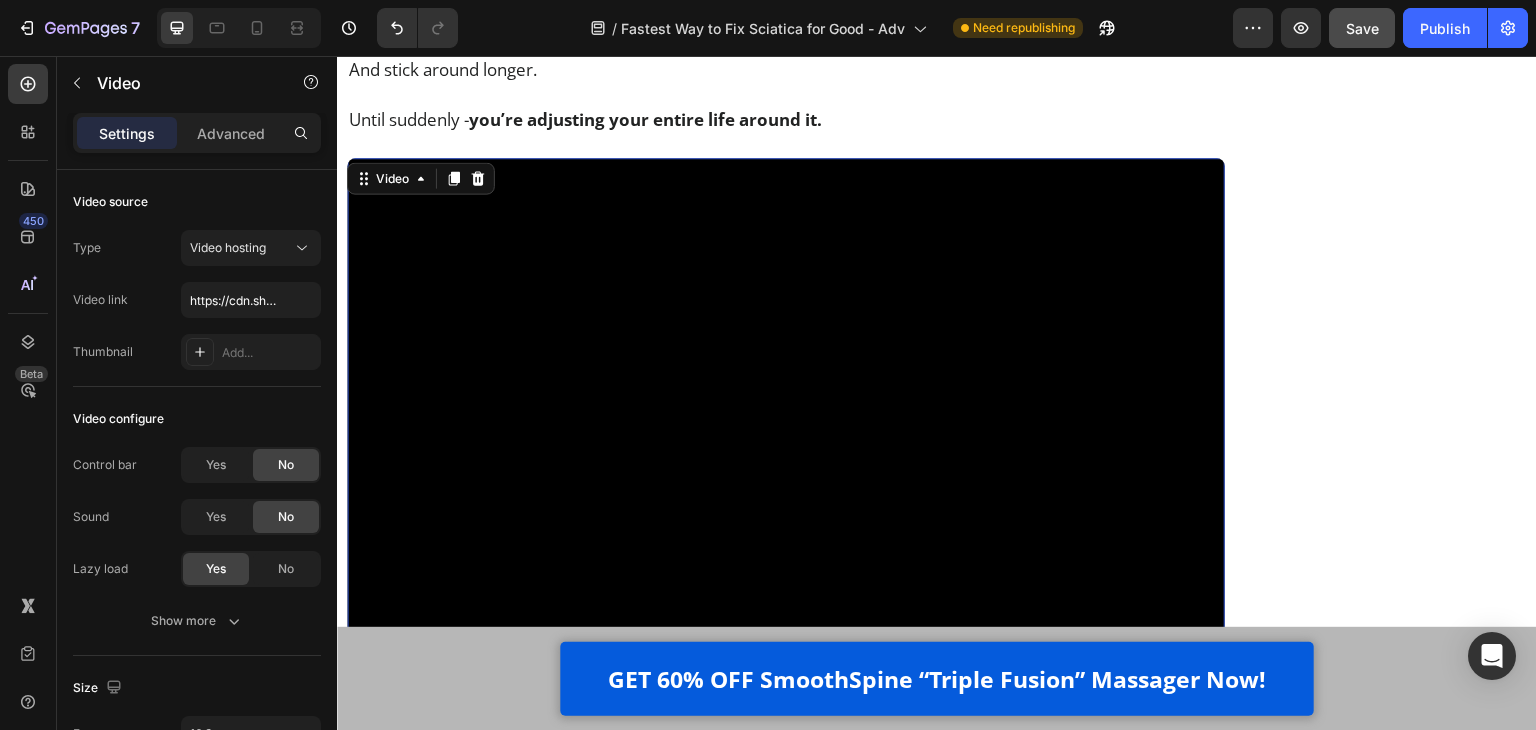 click at bounding box center (786, 405) 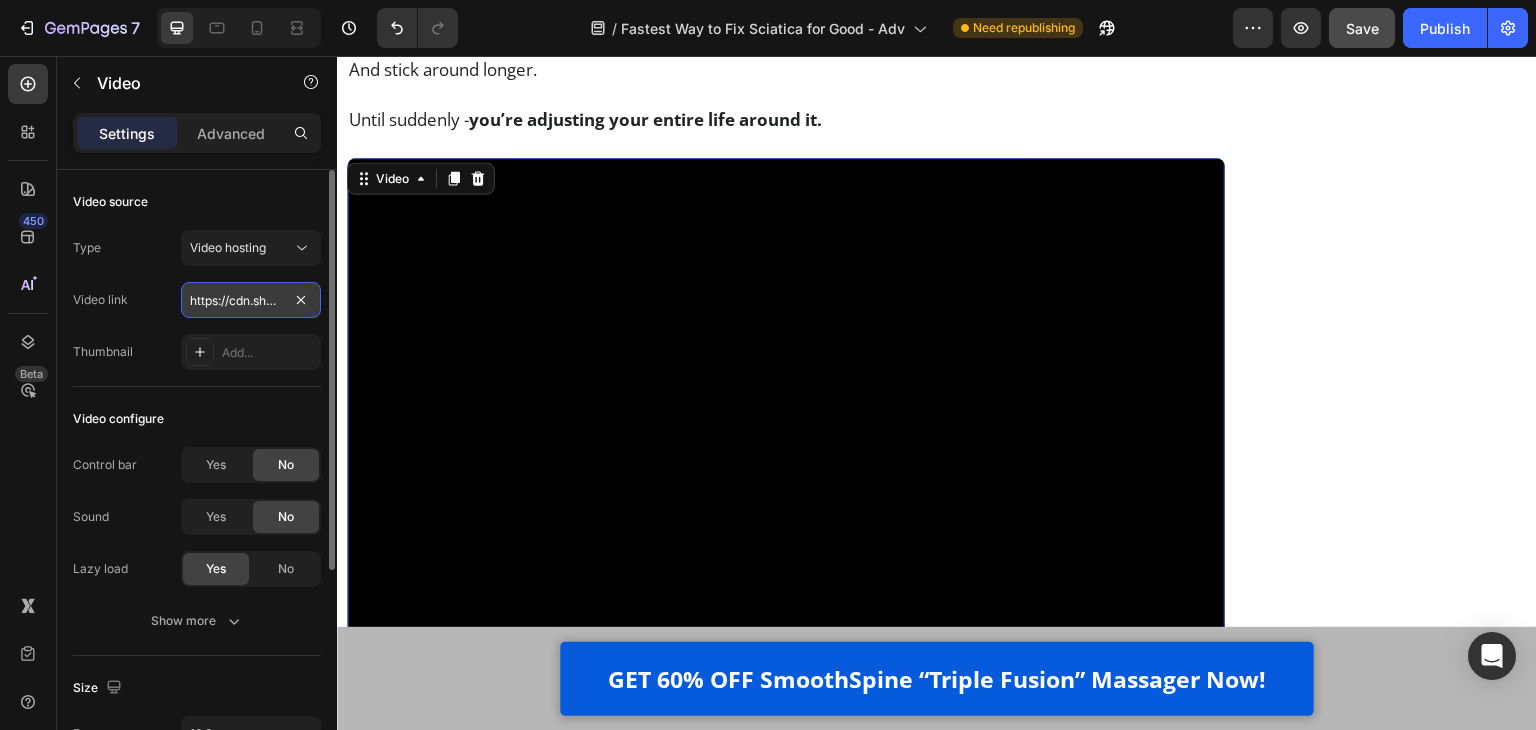 click on "https://cdn.shopify.com/videos/c/o/v/e636d1c4f9c745059fd2debab806be0f.mp4" at bounding box center [251, 300] 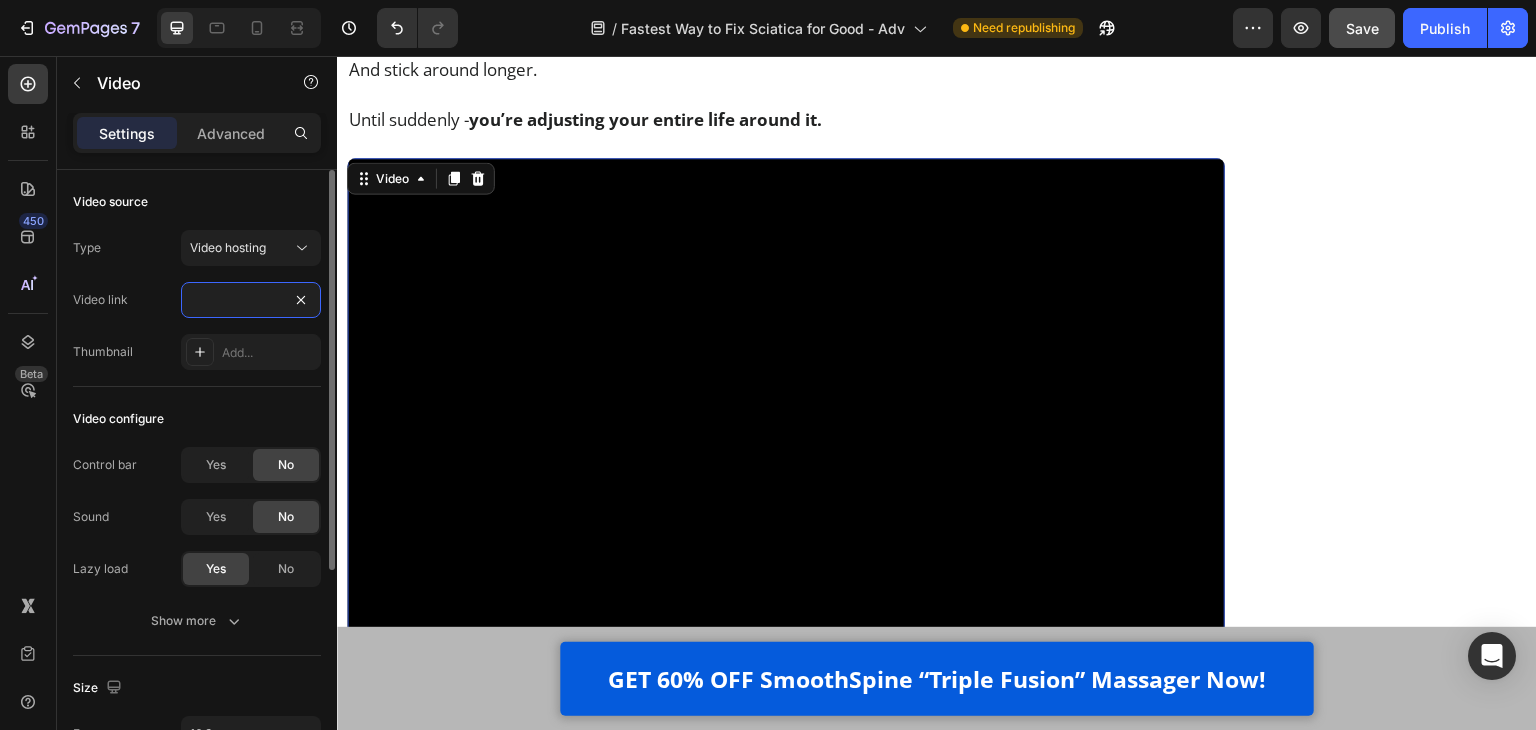 type on "https://cdn.shopify.com/videos/c/o/v/eaf73318ce664a00b7cd89b1585876a2.mp4" 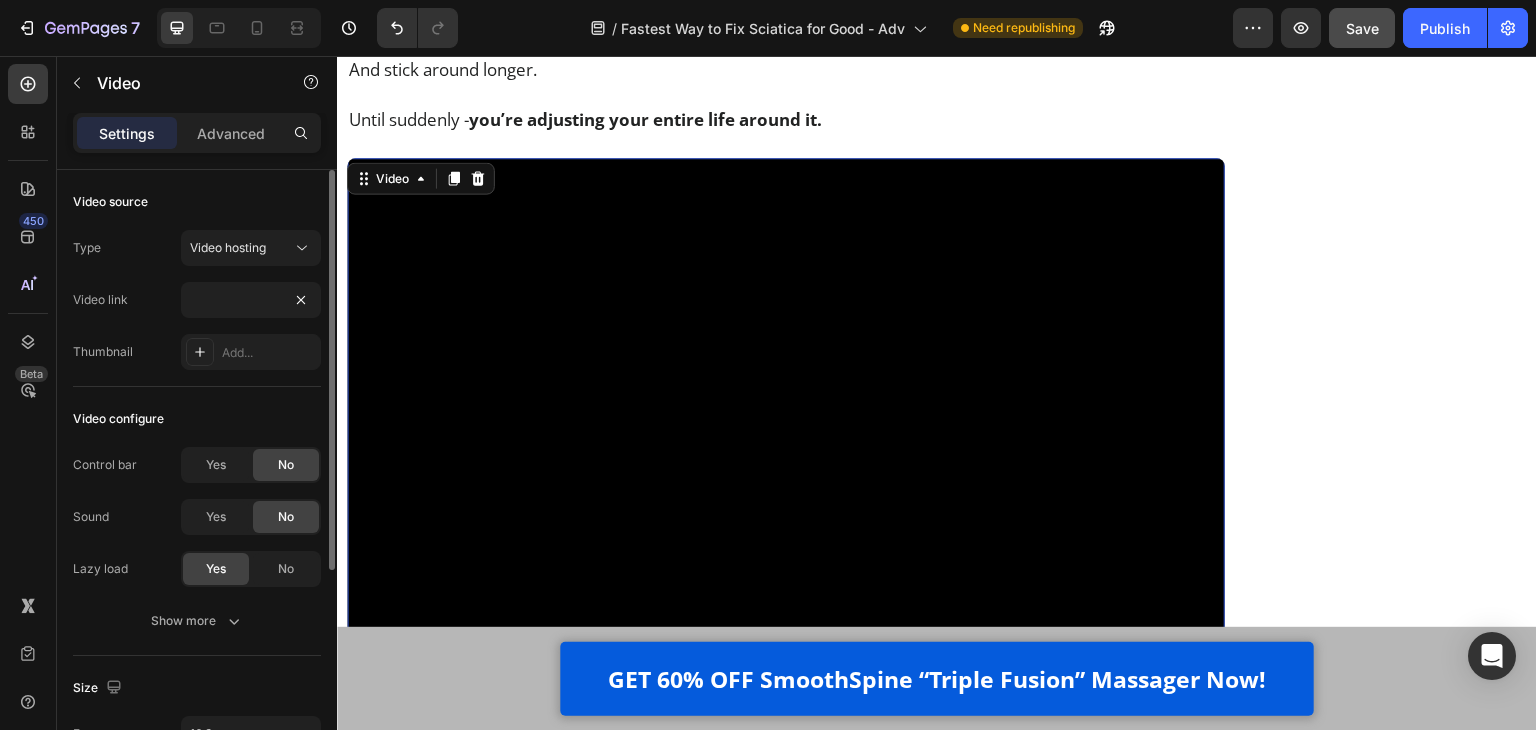 click on "Video link https://cdn.shopify.com/videos/c/o/v/eaf73318ce664a00b7cd89b1585876a2.mp4" at bounding box center (197, 300) 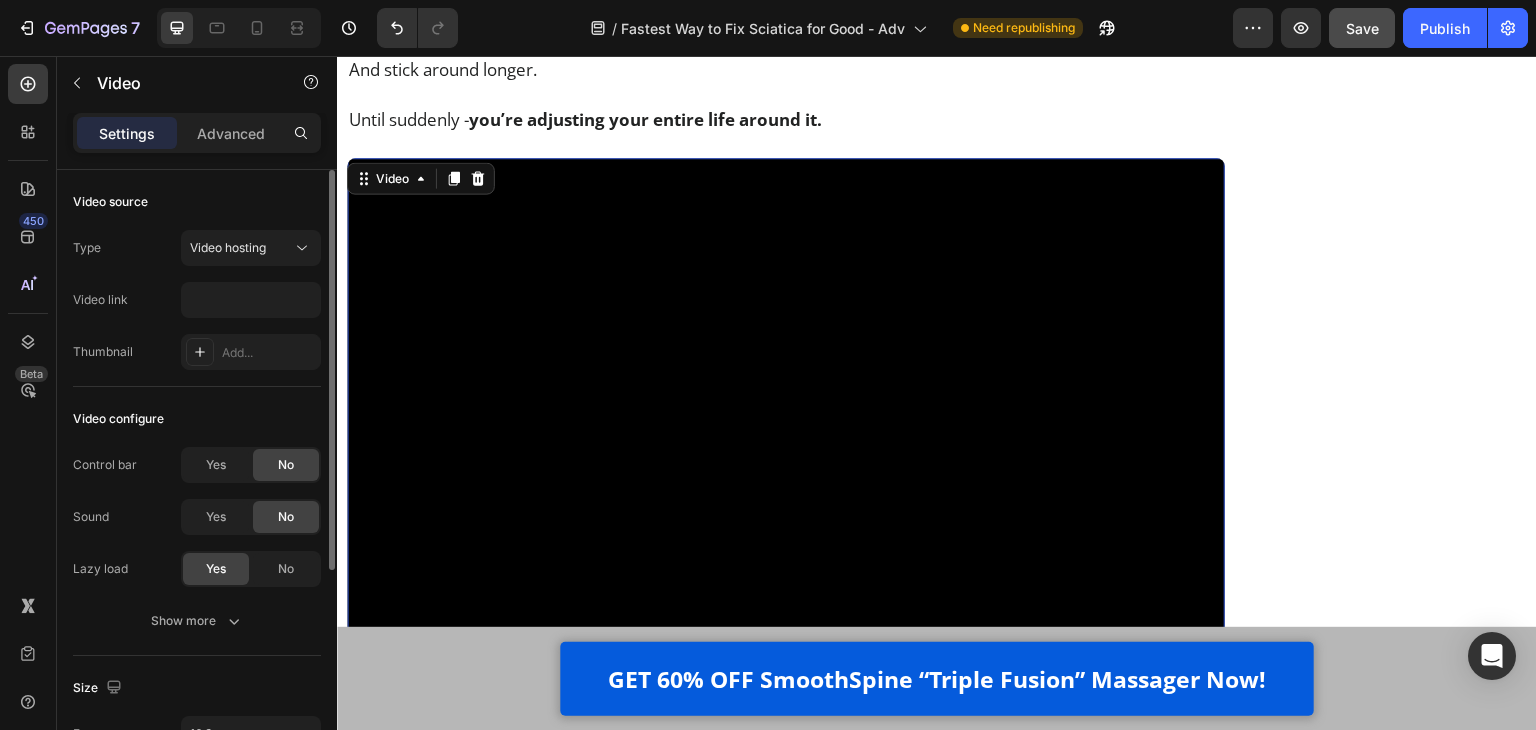 scroll, scrollTop: 0, scrollLeft: 0, axis: both 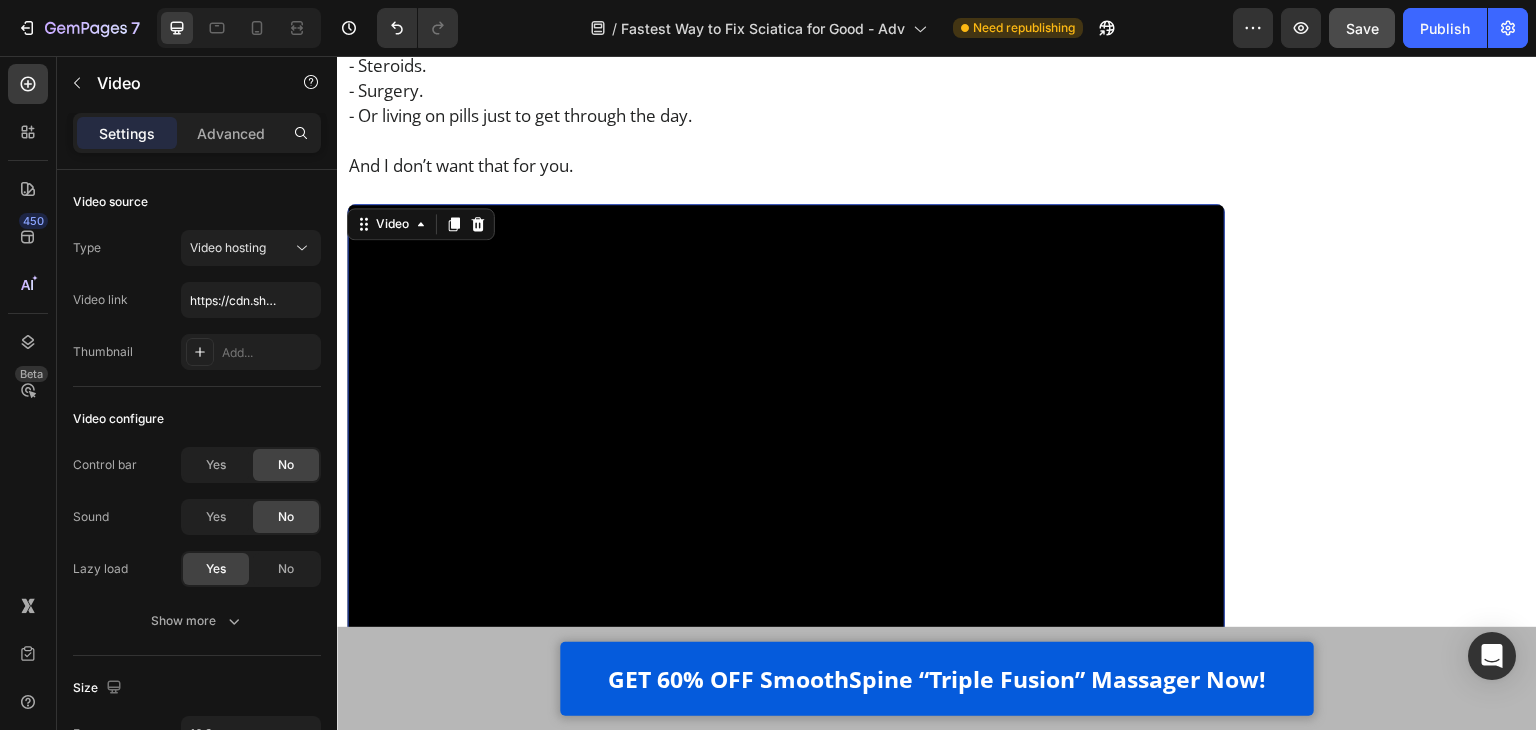 click at bounding box center [786, 451] 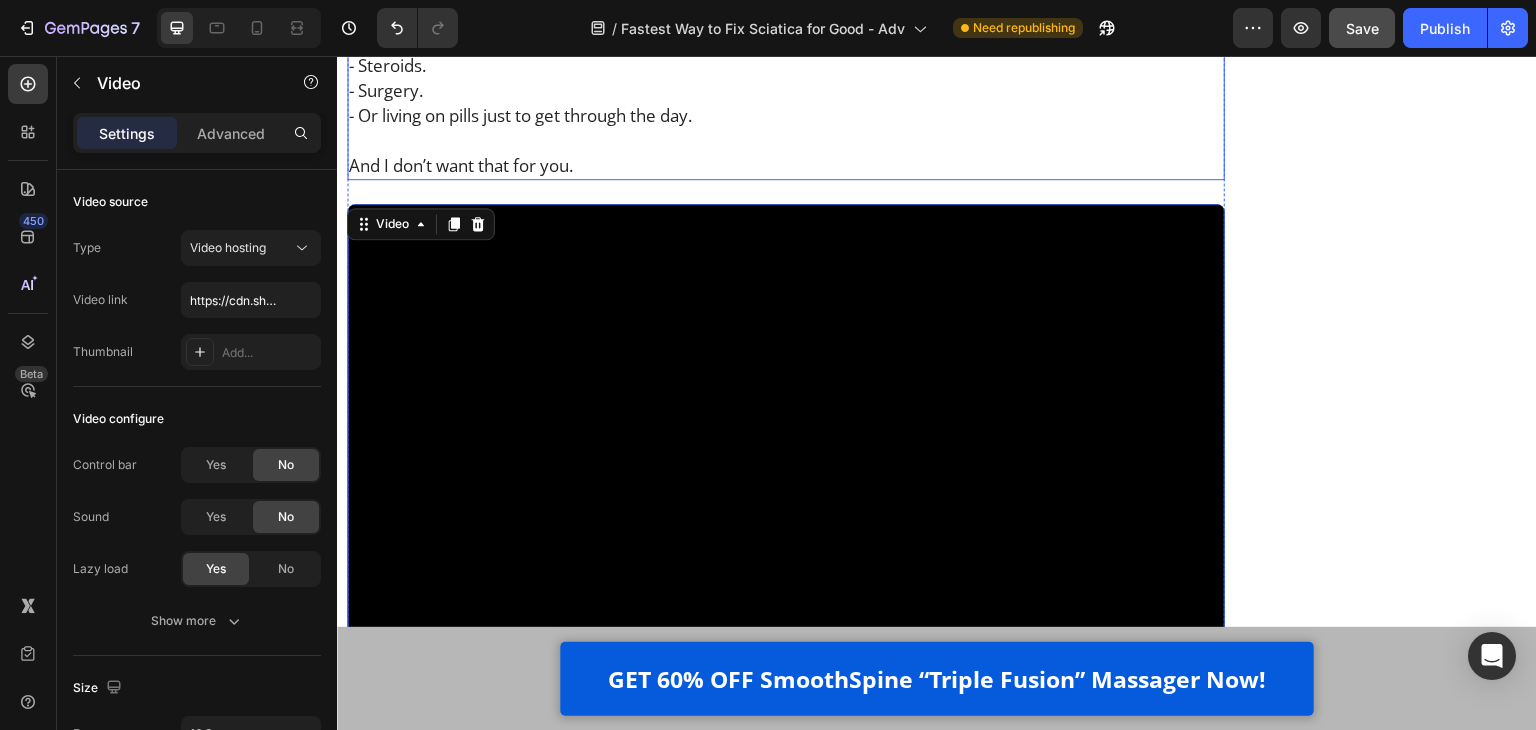click on "And I don’t want that for you." at bounding box center [786, 165] 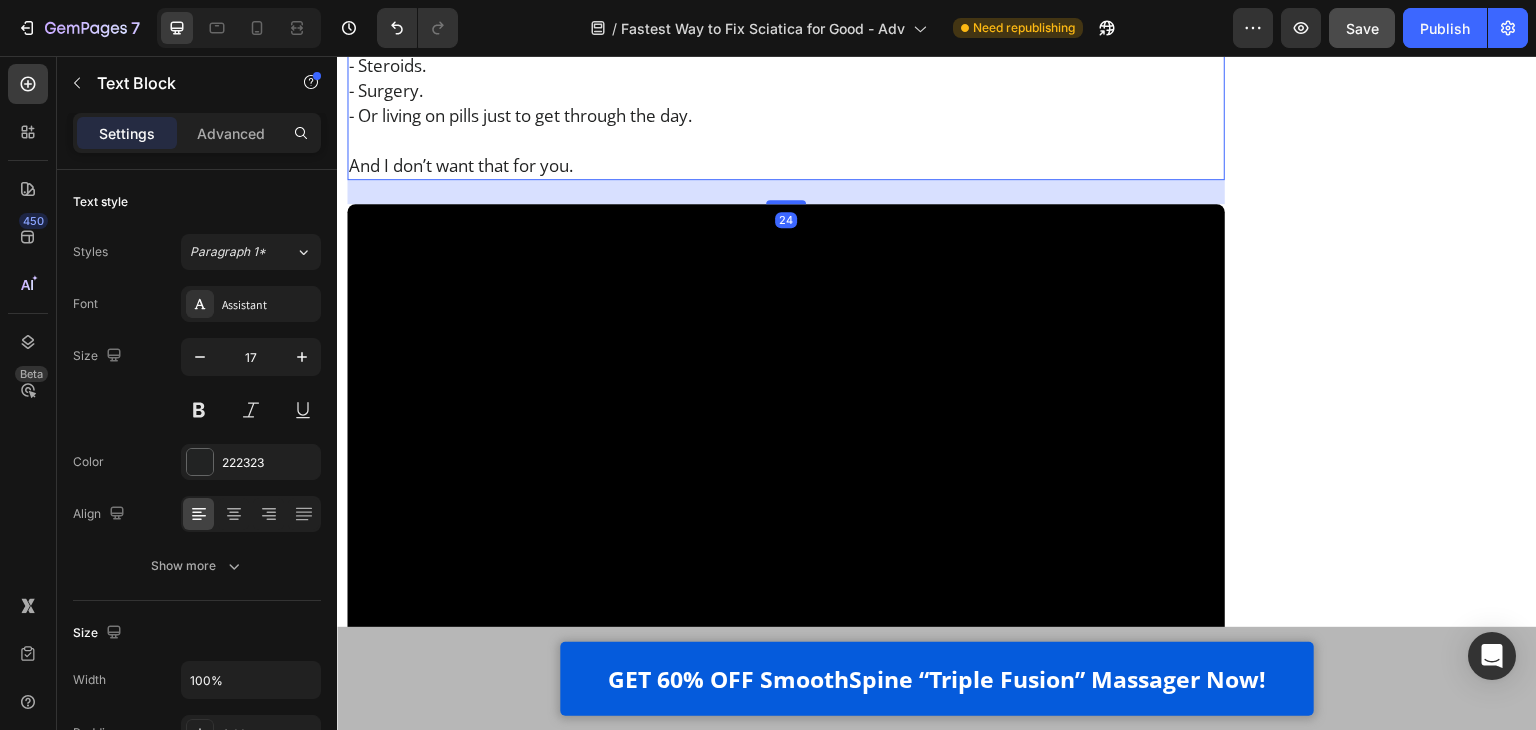 click on "And I don’t want that for you." at bounding box center [786, 165] 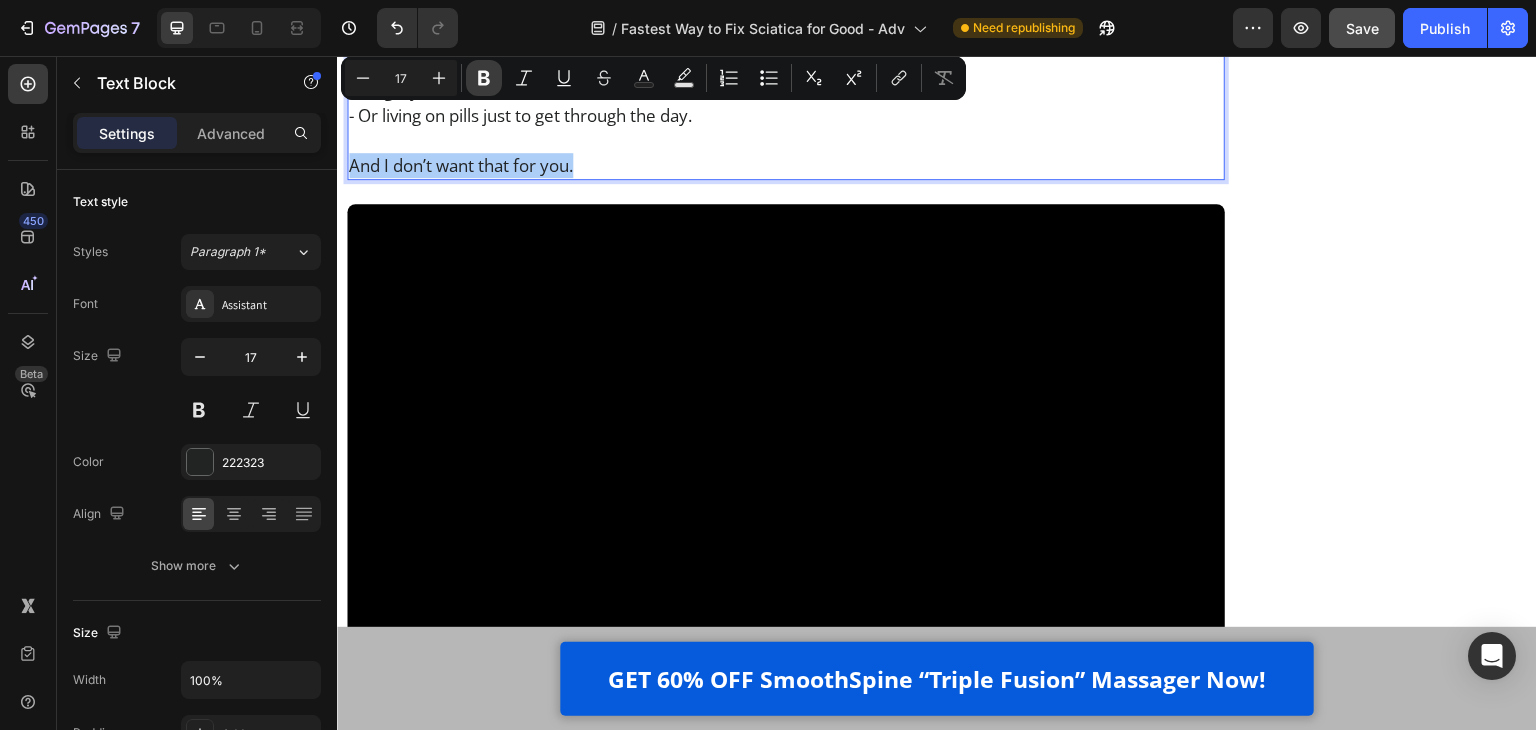click on "Bold" at bounding box center [484, 78] 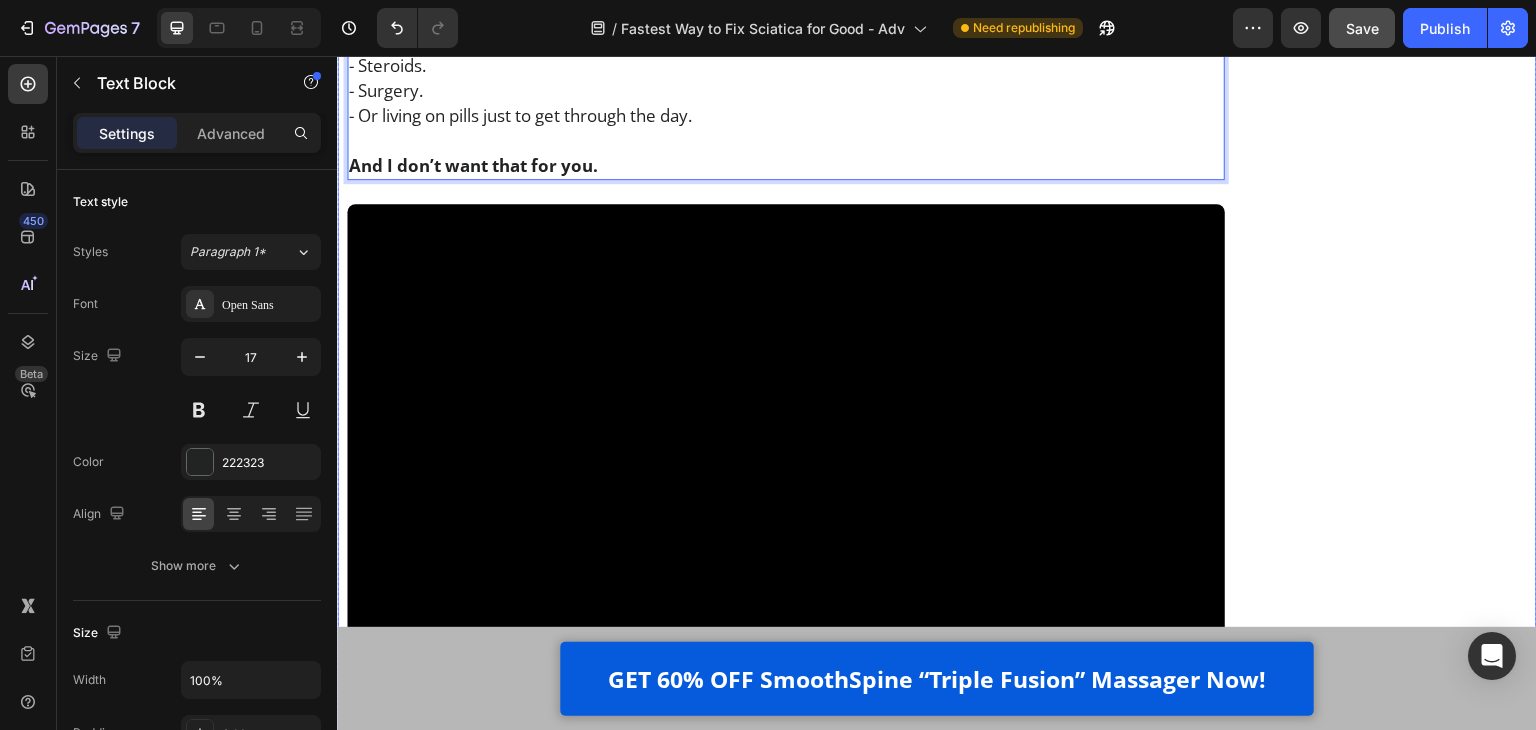click on "Finally Get Instant Relief From Sciatica Text Block Image Customer Reviews Heading Row Image 4.8 out of 5 Text Block Row 2,476 customer ratings Text Block 5 Star Text Block Image 91% Text Block Row 4 Star Text Block Image 6% Text Block Row 3 Star Text Block Image 2% Text Block Row 2 Star Text Block Image 0% Text Block Row 1 Star Text Block Image 1% Text Block Row By Feature Heading Price Text Block Image 5.0 Text Block Row Effectiveness Text Block Image 5.0 Text Block Row Comfort Text Block Image 5.0 Text Block Row Quality Text Block Image 4.8 Text Block Row Row Row GET 60% OFF SmoothSpine NOW! Button Row Row" at bounding box center [1381, -2060] 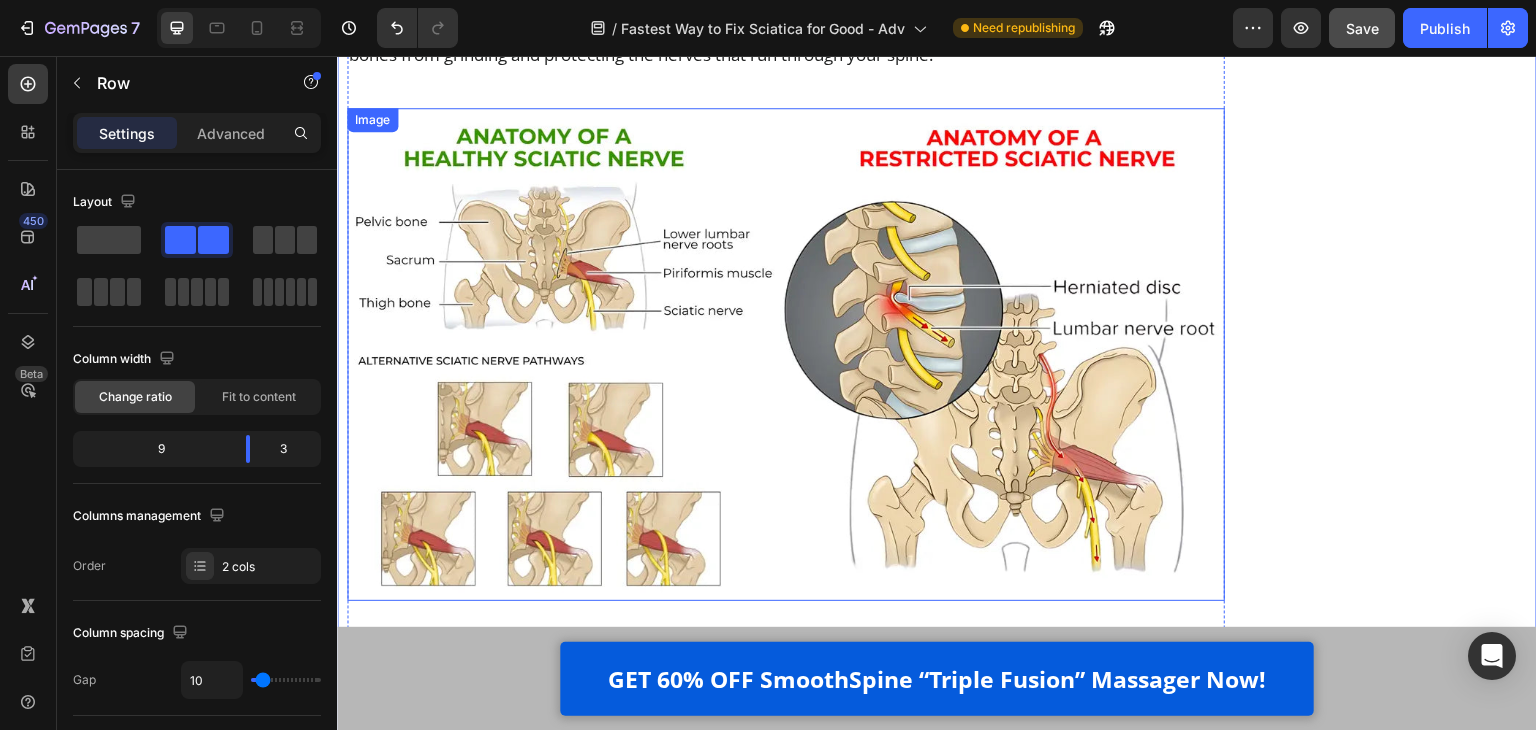 scroll, scrollTop: 3400, scrollLeft: 0, axis: vertical 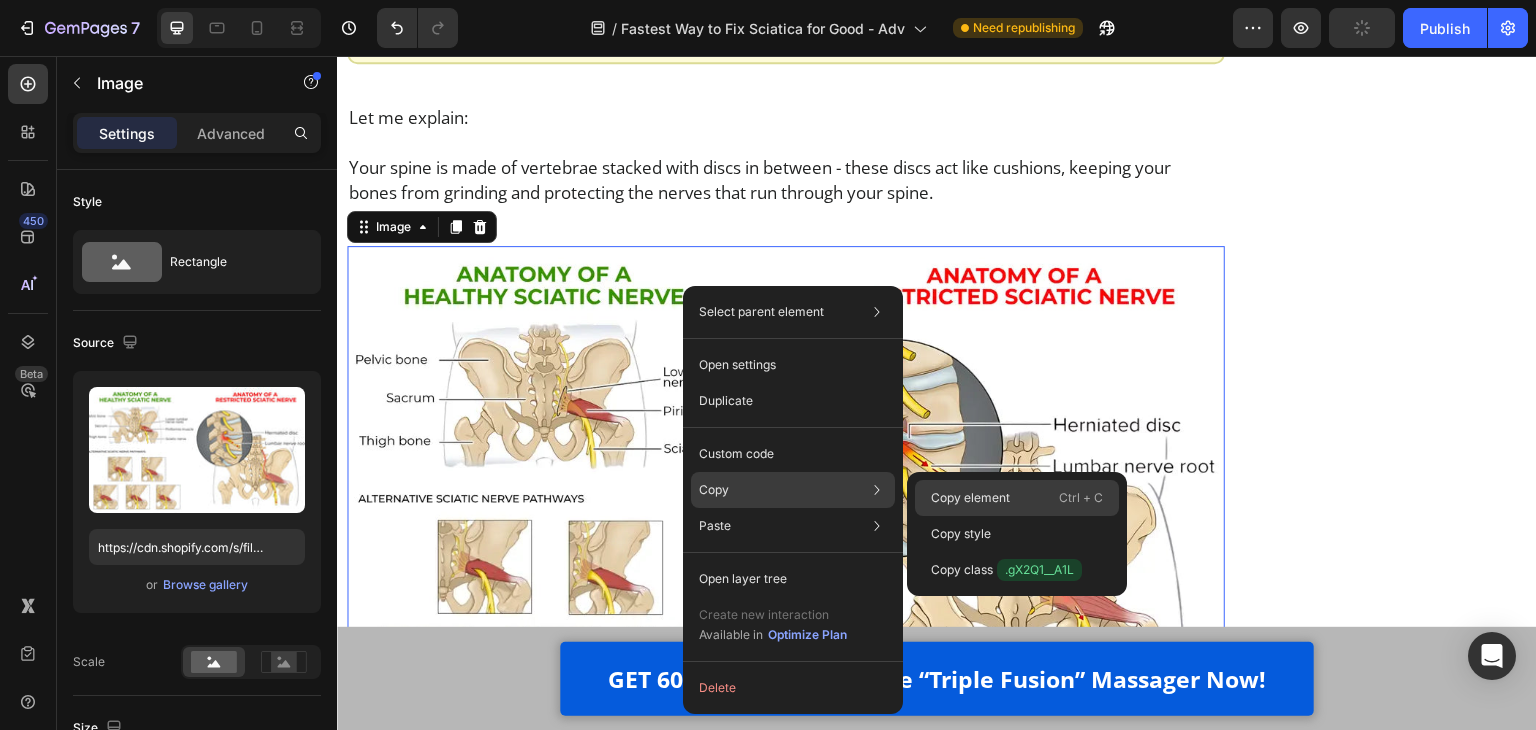 click on "Copy element  Ctrl + C" 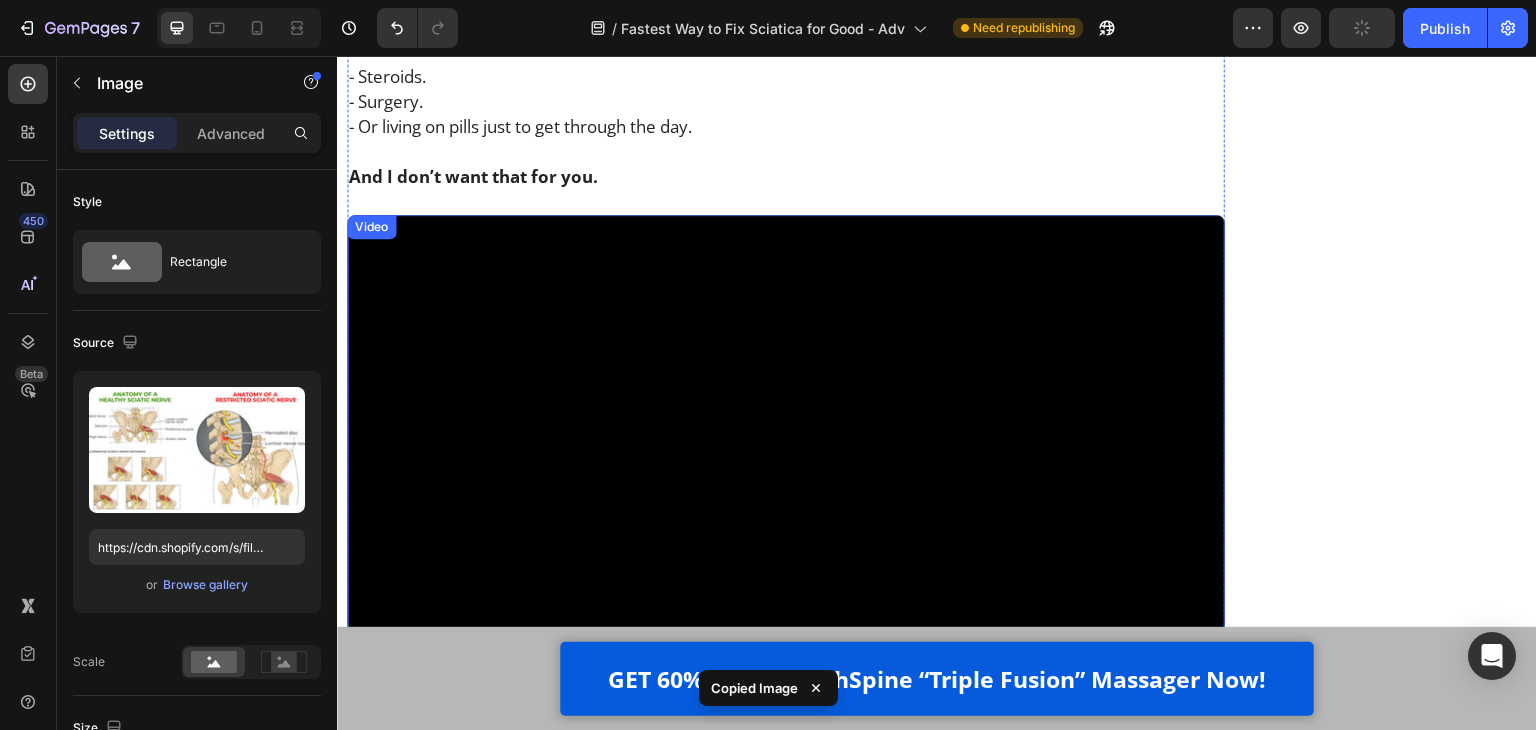 scroll, scrollTop: 7800, scrollLeft: 0, axis: vertical 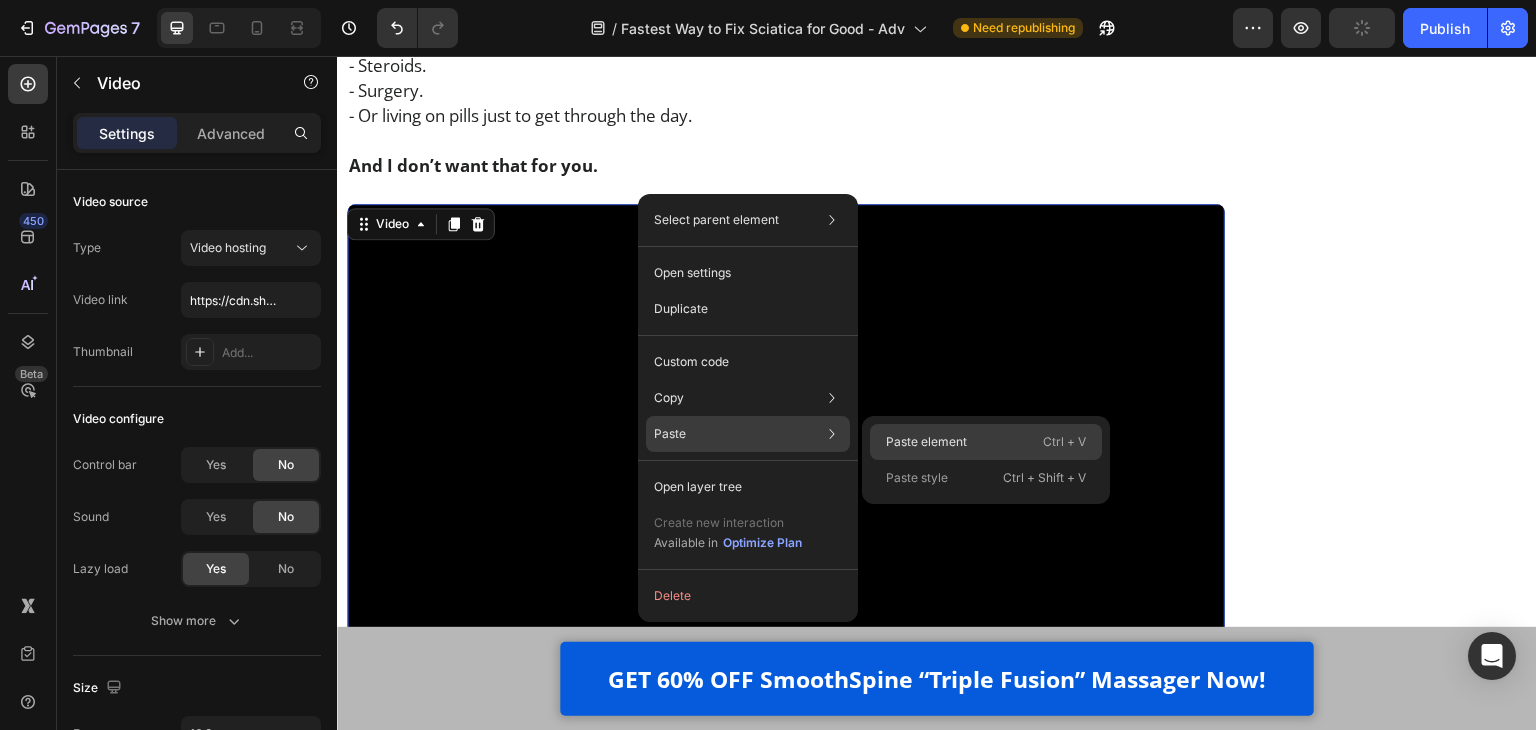 click on "Paste element" at bounding box center (926, 442) 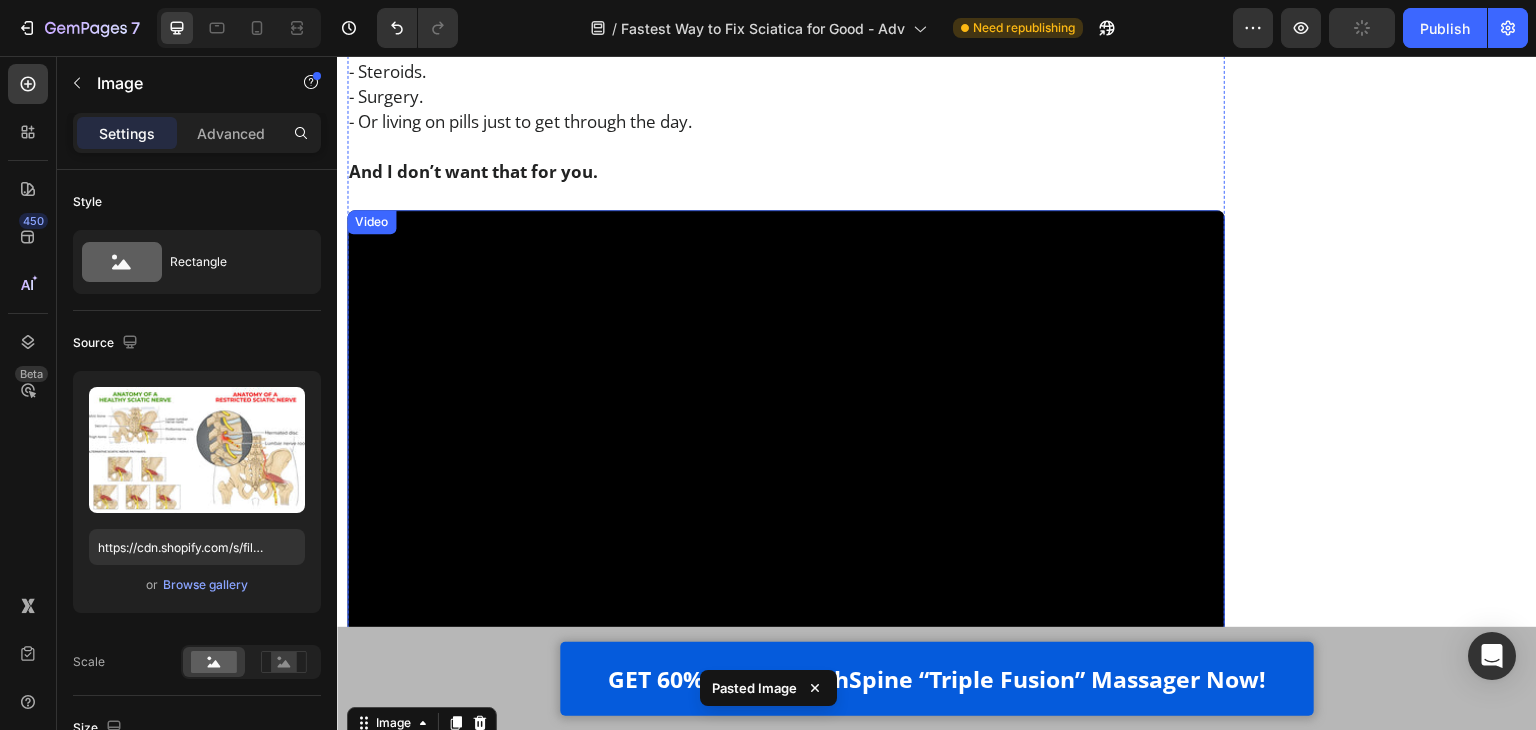 scroll, scrollTop: 7759, scrollLeft: 0, axis: vertical 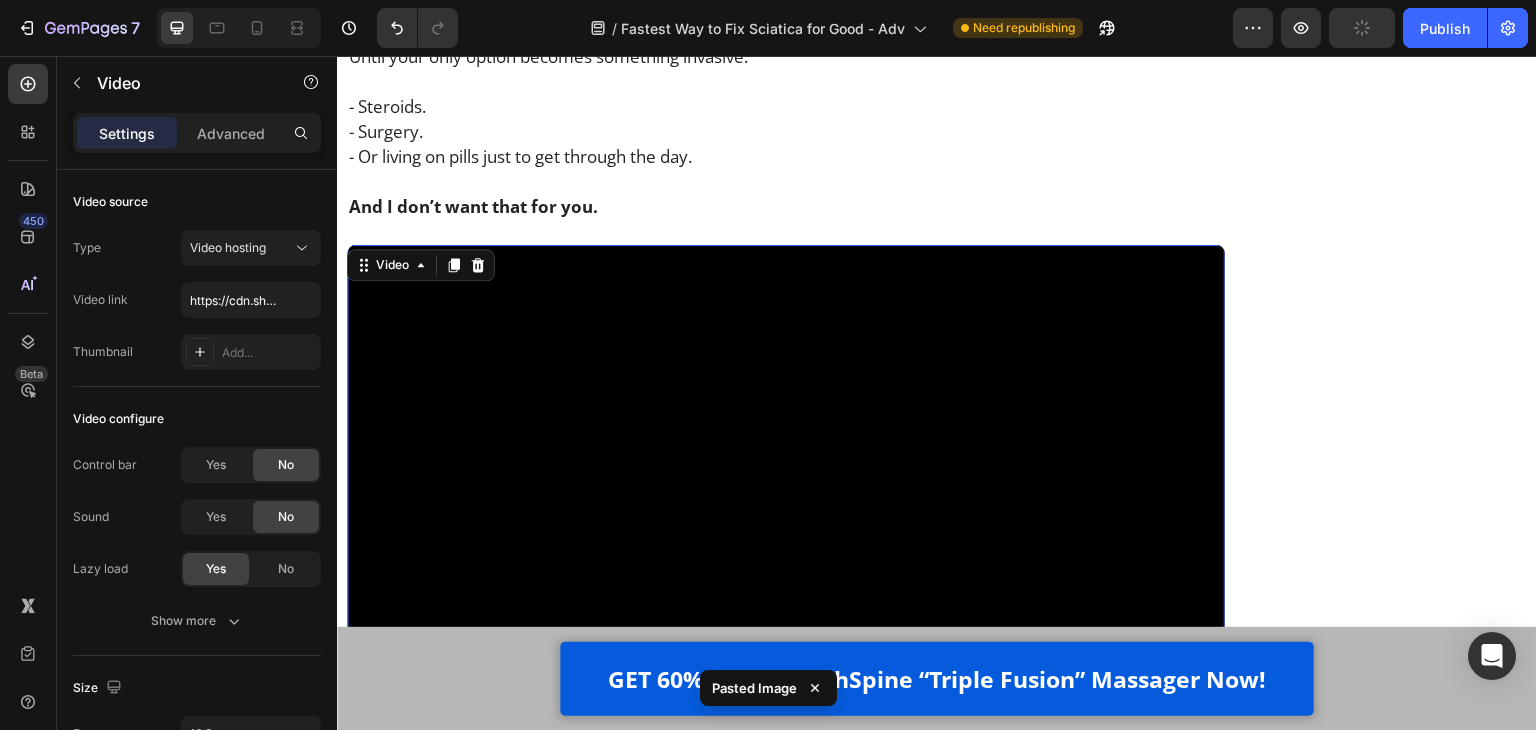 click at bounding box center [786, 492] 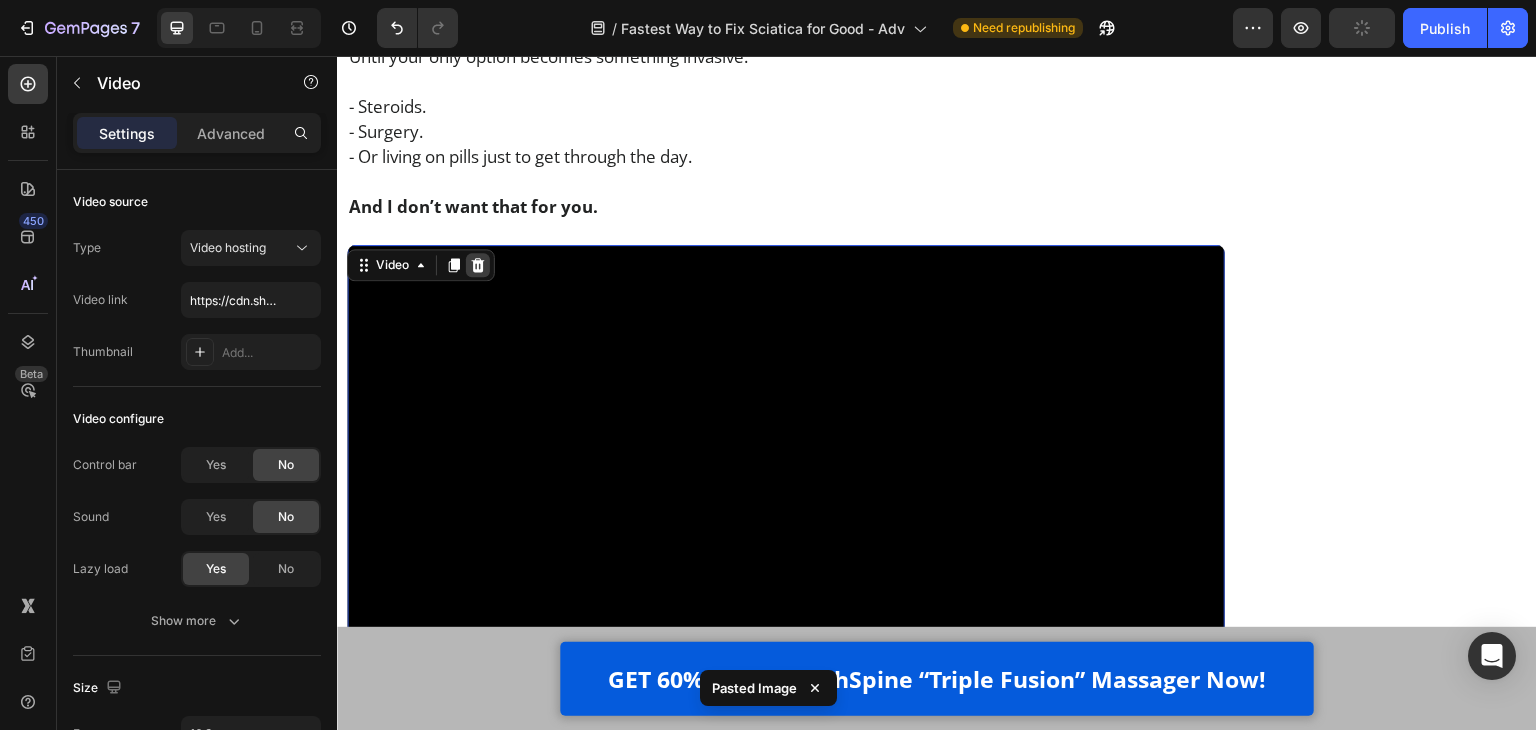 click 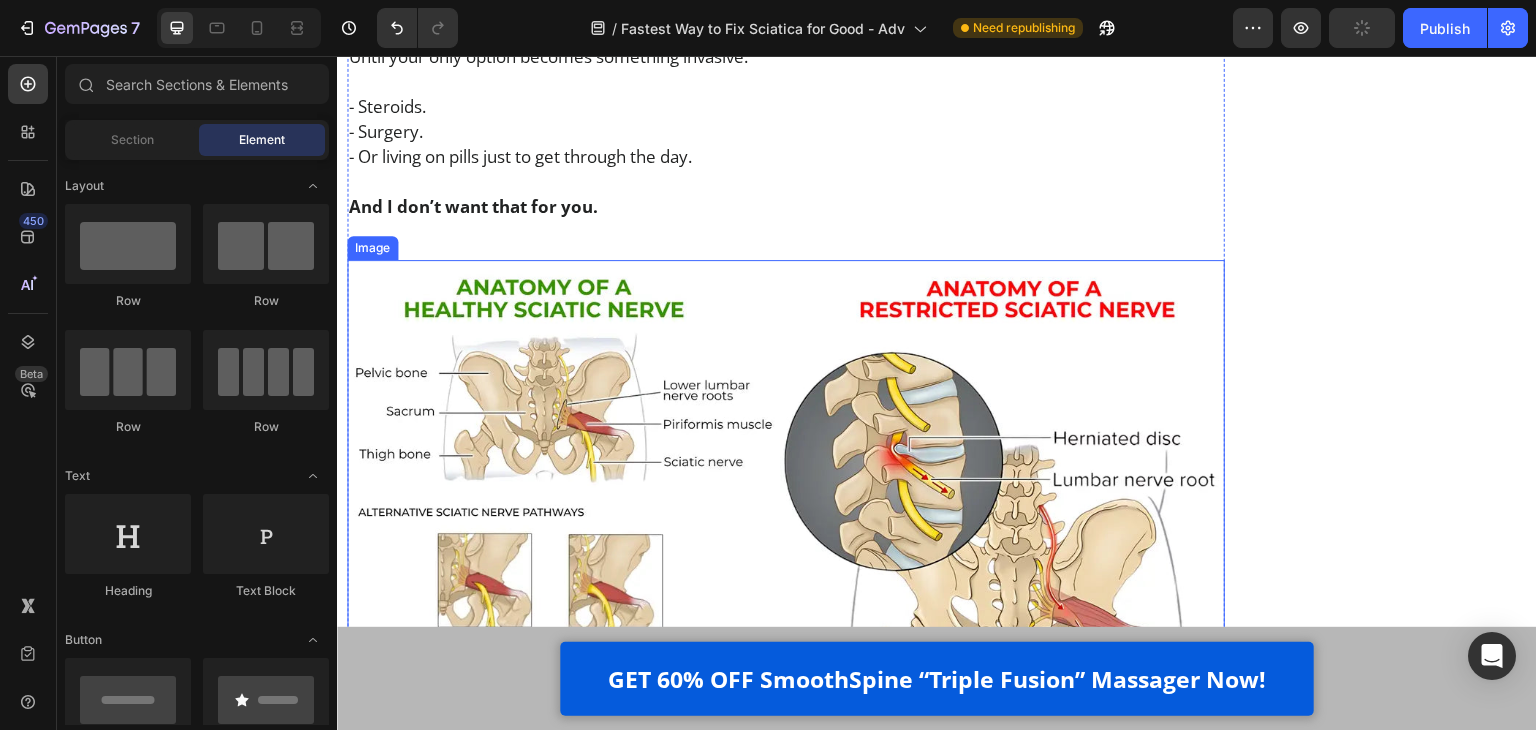 click at bounding box center [786, 506] 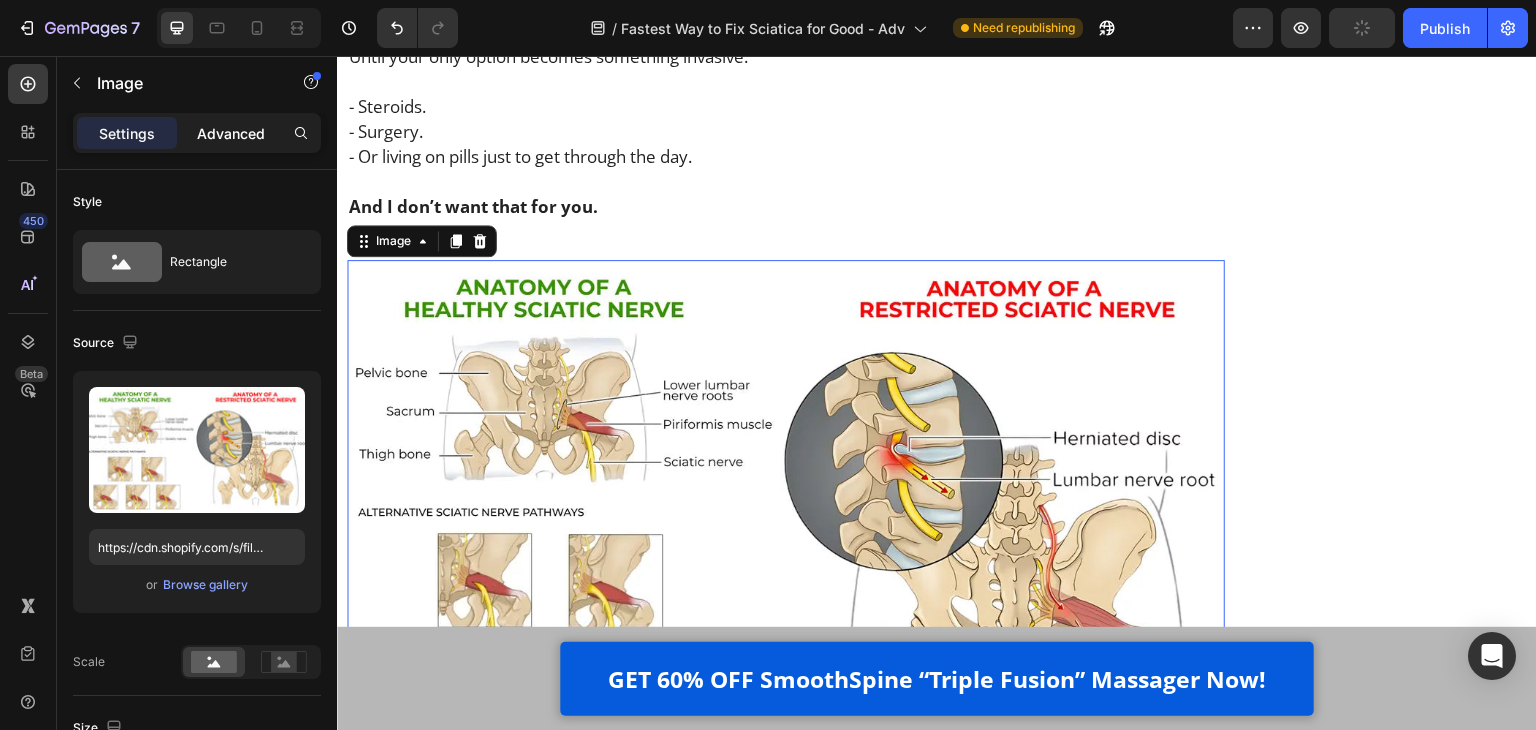 click on "Advanced" at bounding box center (231, 133) 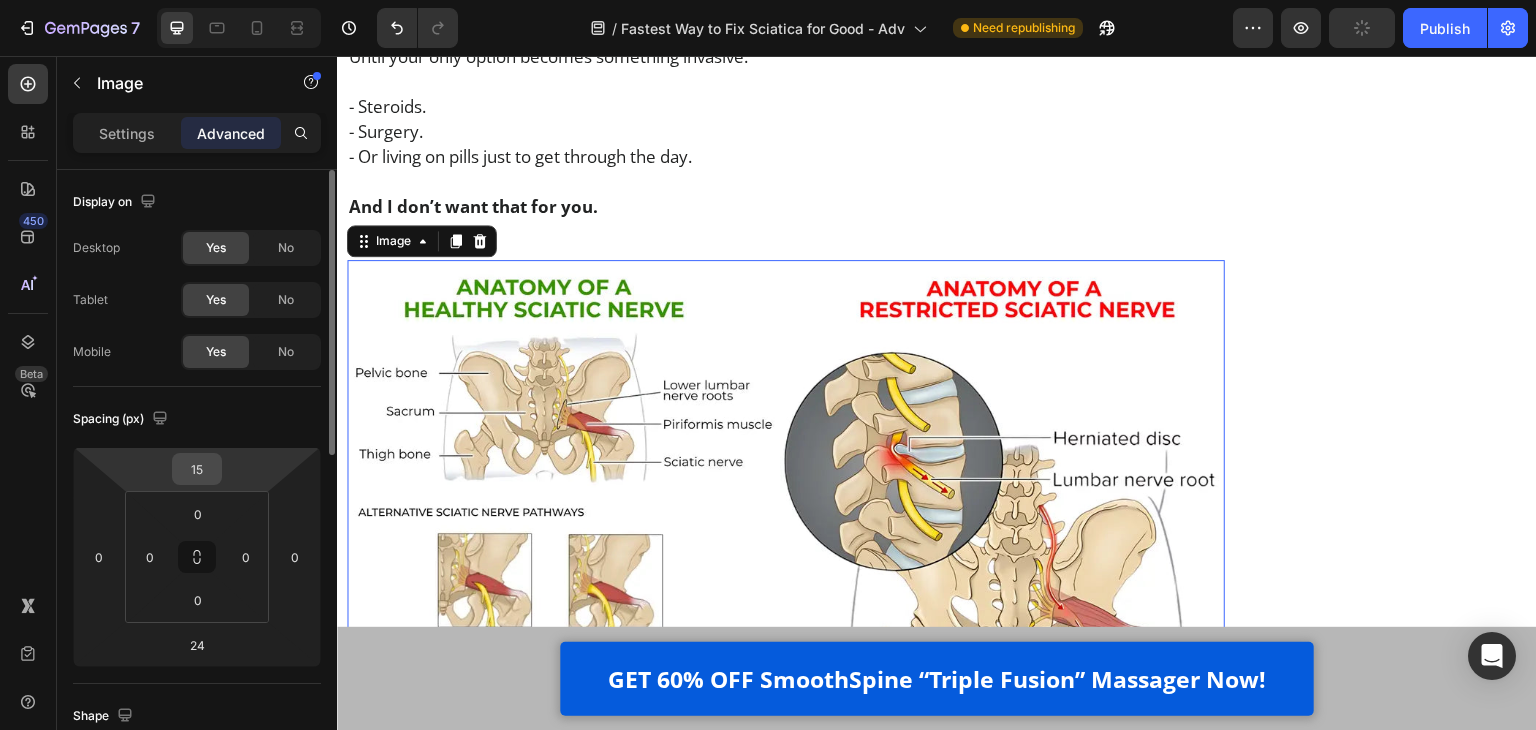click on "15" at bounding box center [197, 469] 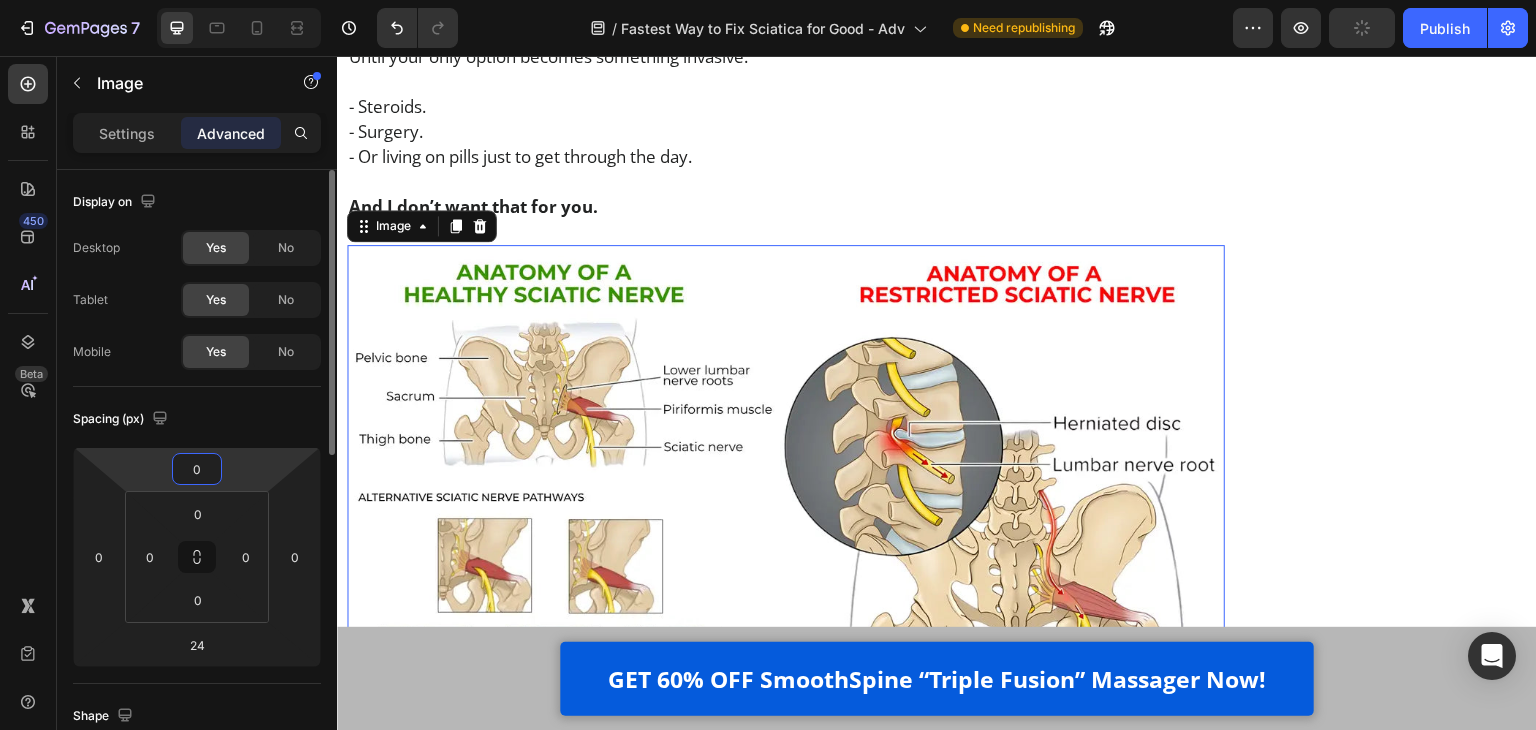 type on "0" 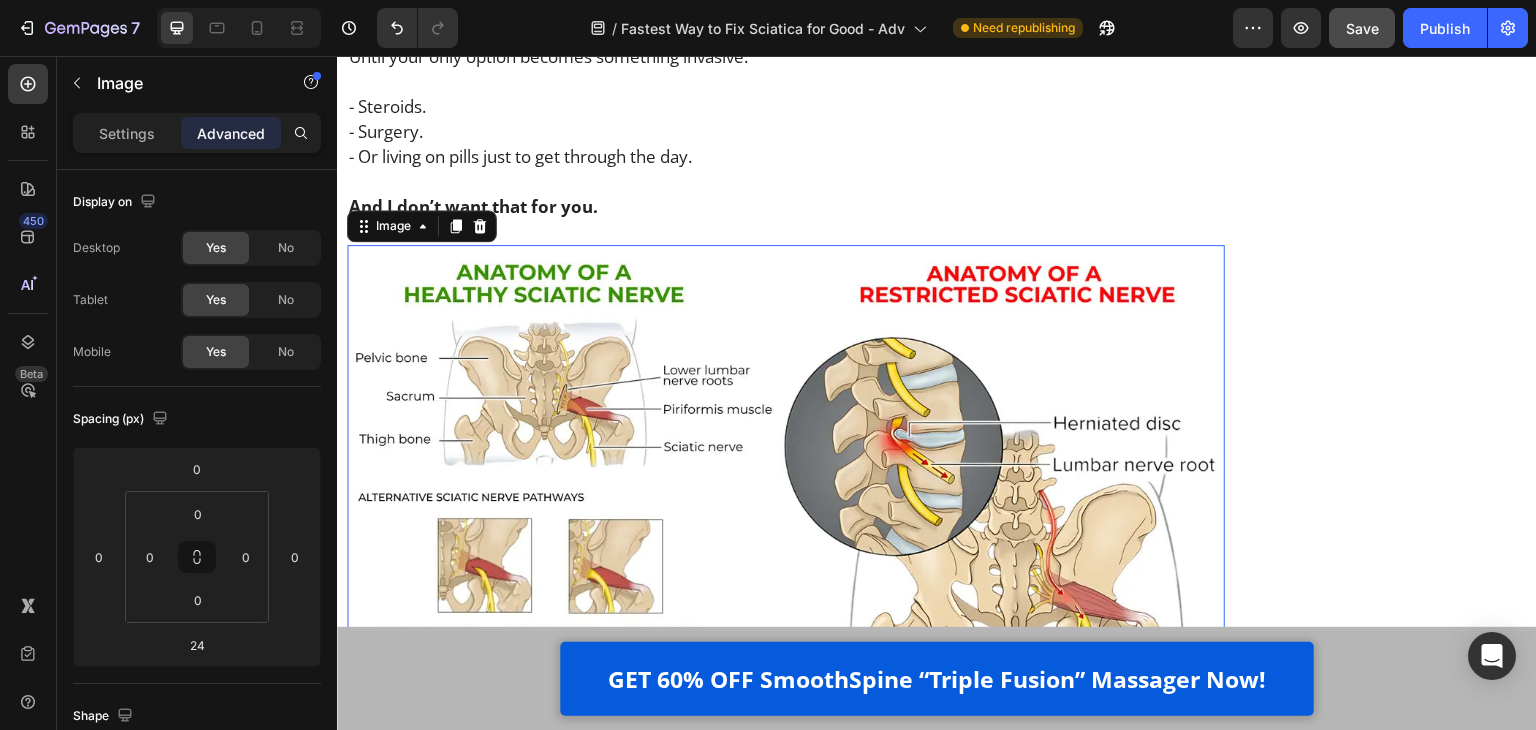 click at bounding box center [786, 491] 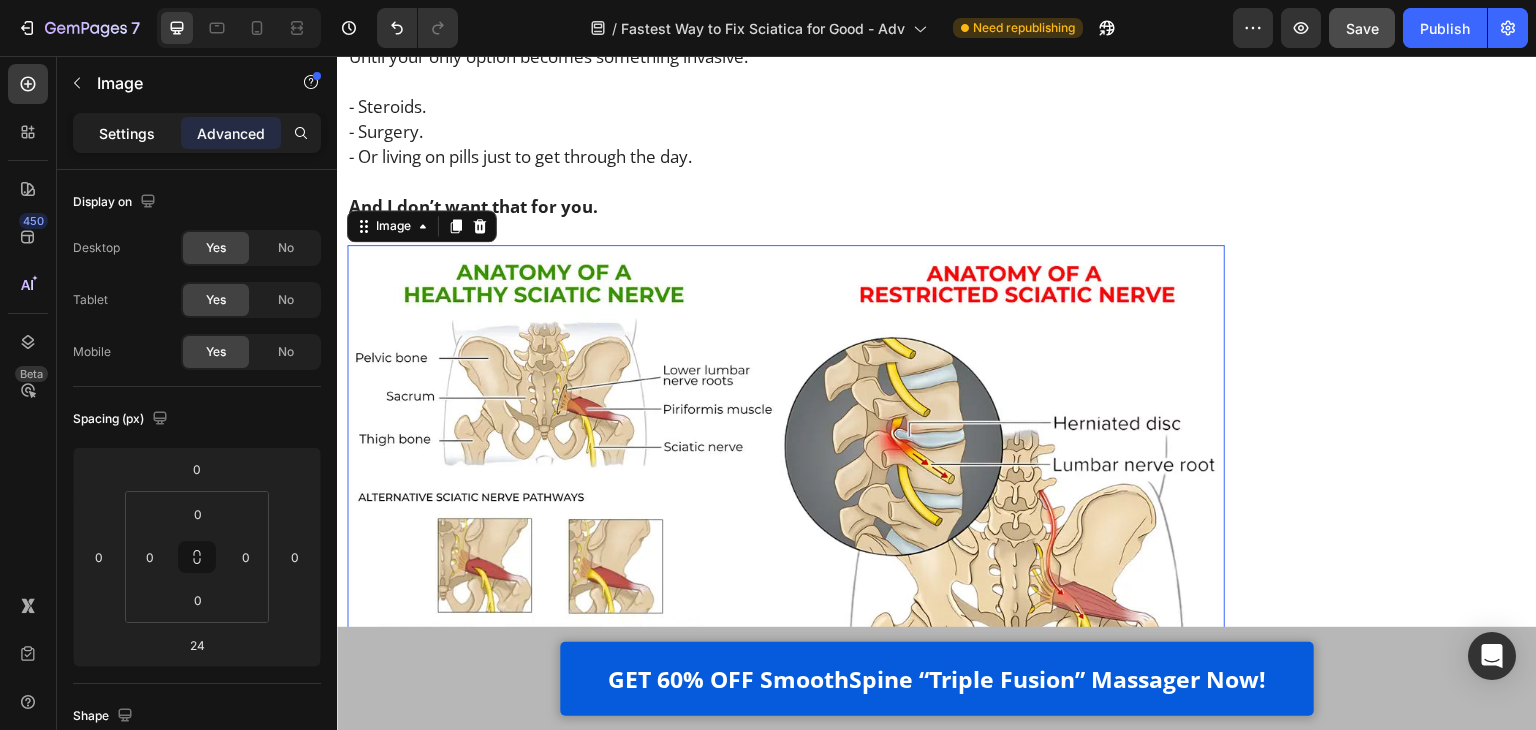 click on "Settings" at bounding box center (127, 133) 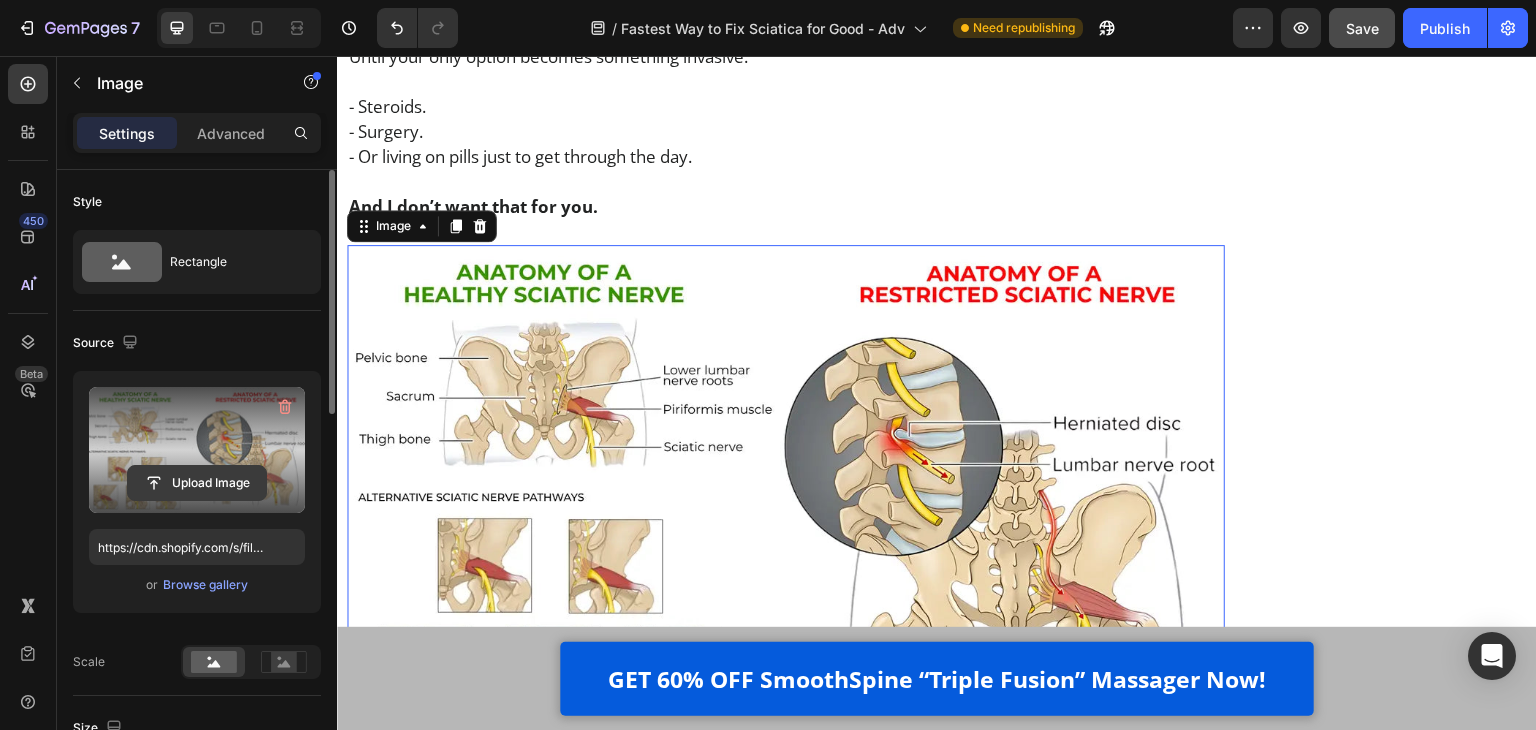 click 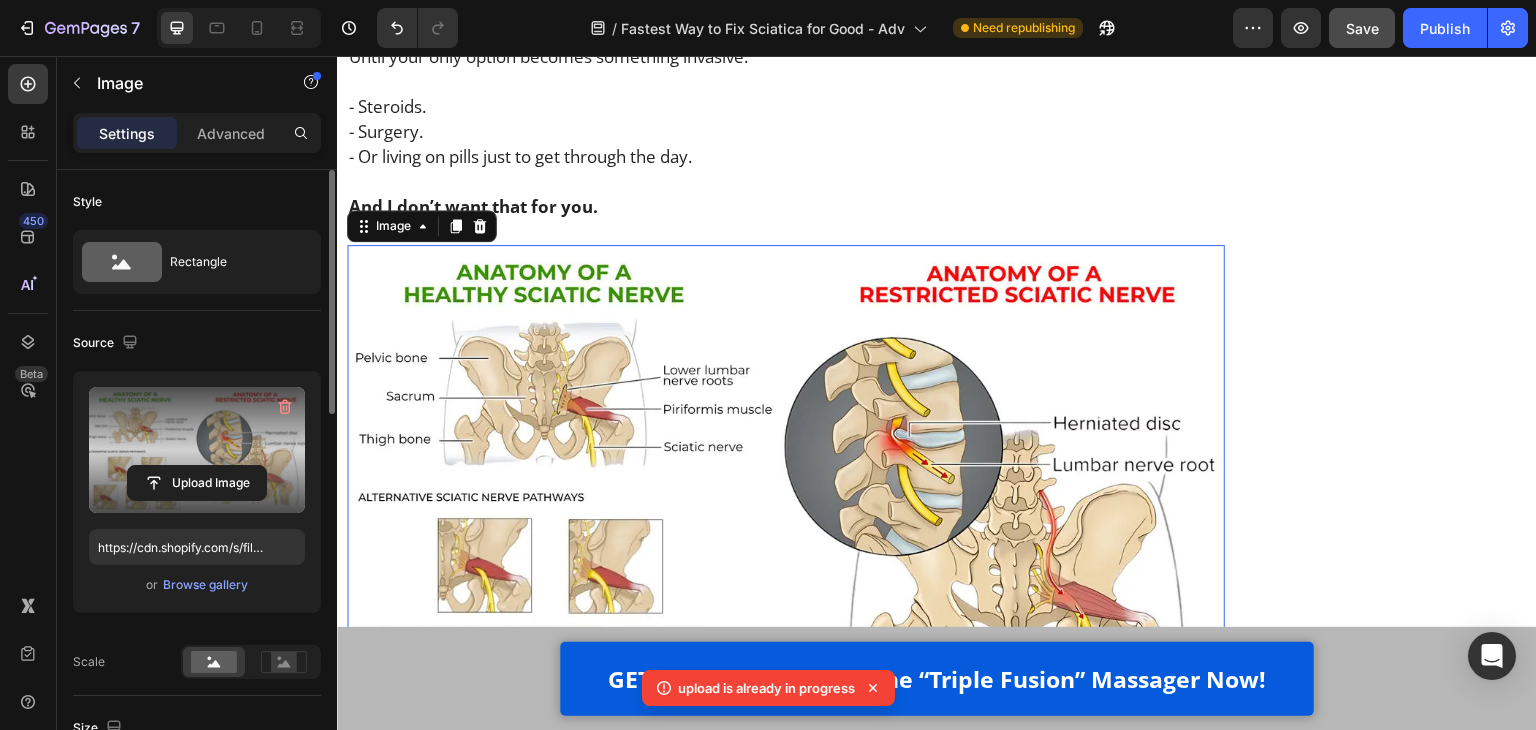 click at bounding box center [786, 491] 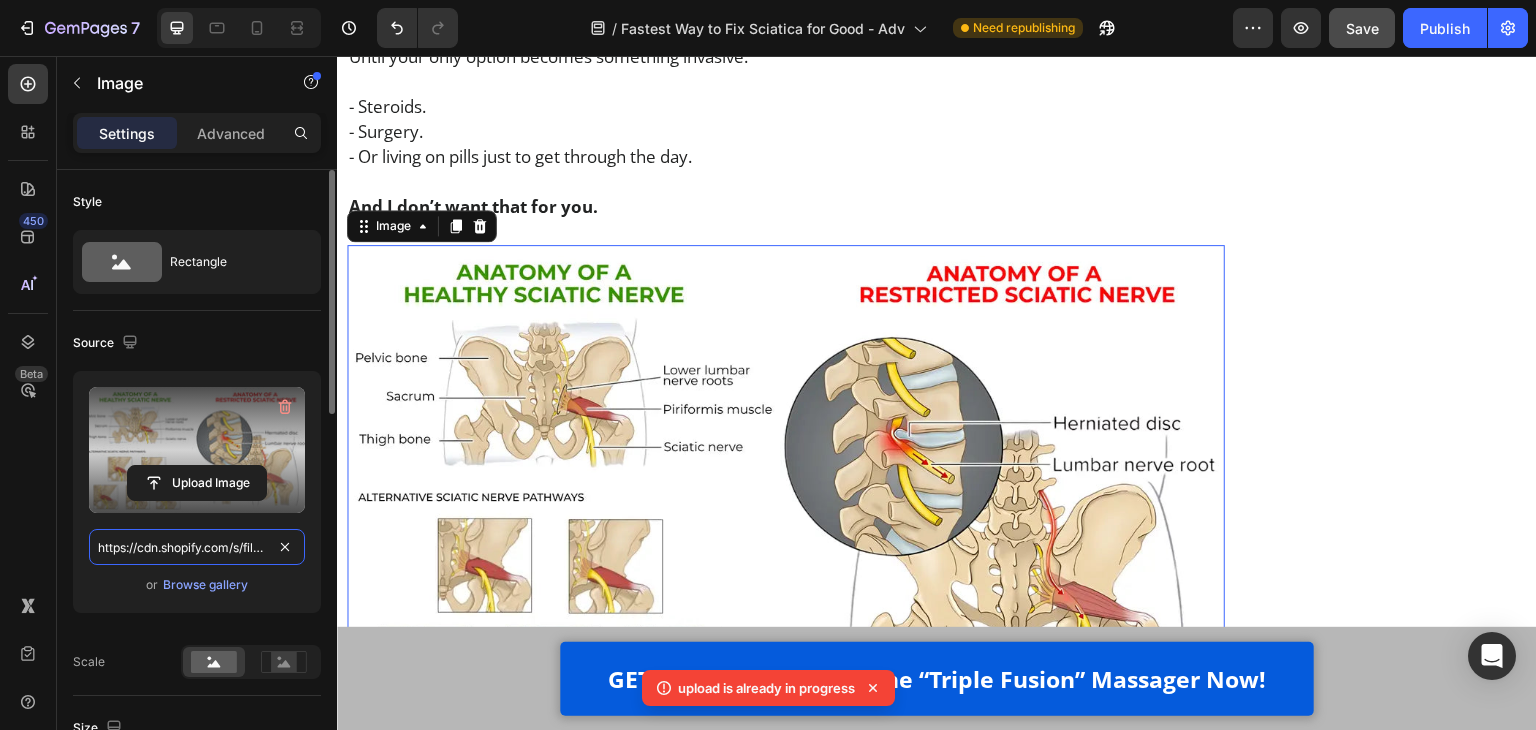 click on "https://cdn.shopify.com/s/files/1/0252/1261/6781/files/gempages_464015397612422087-fe427382-fa22-4466-b1f0-7c5506f82446.webp" at bounding box center (197, 547) 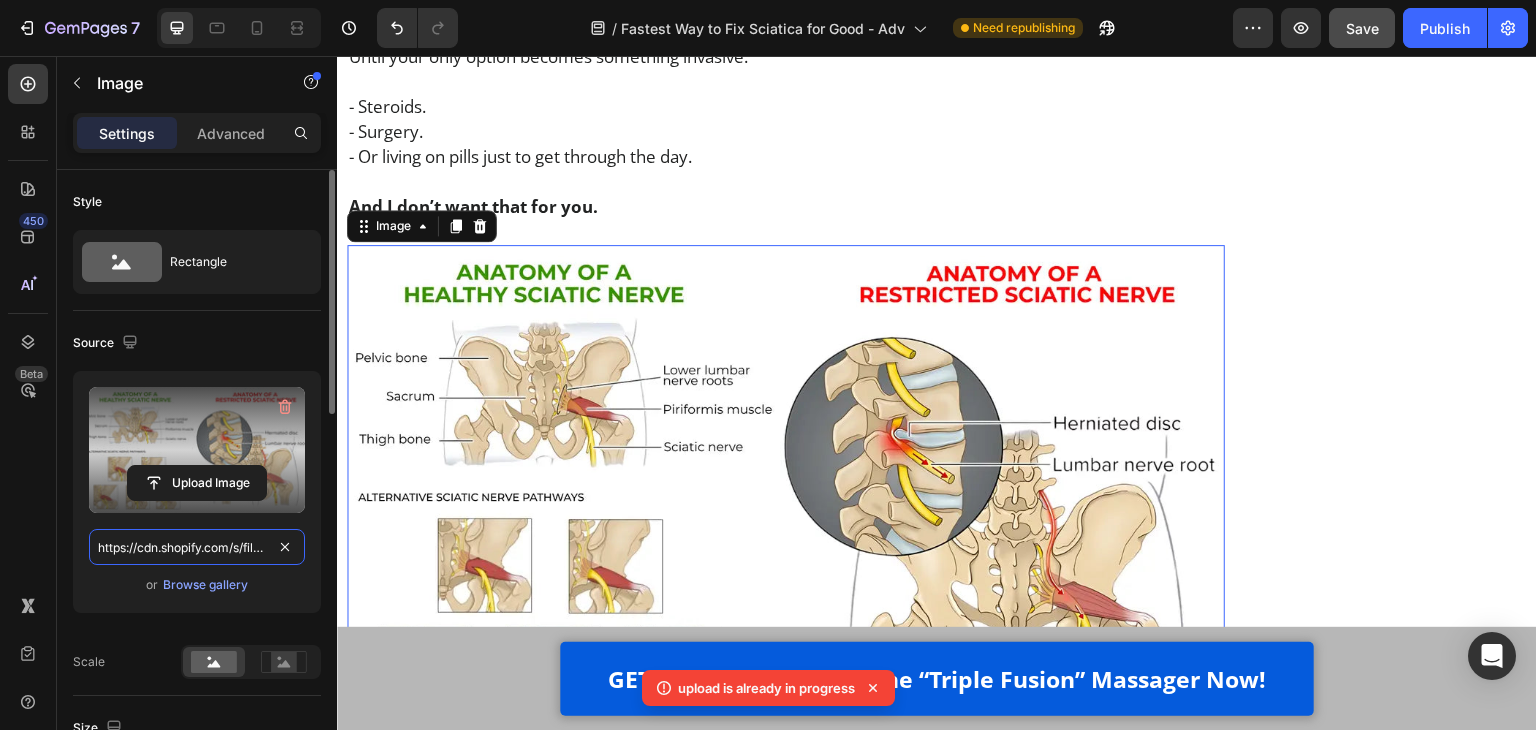 paste on "c52c3bb8-aa79-40d8-96fa-22755647c86b.webp?v=1754301774" 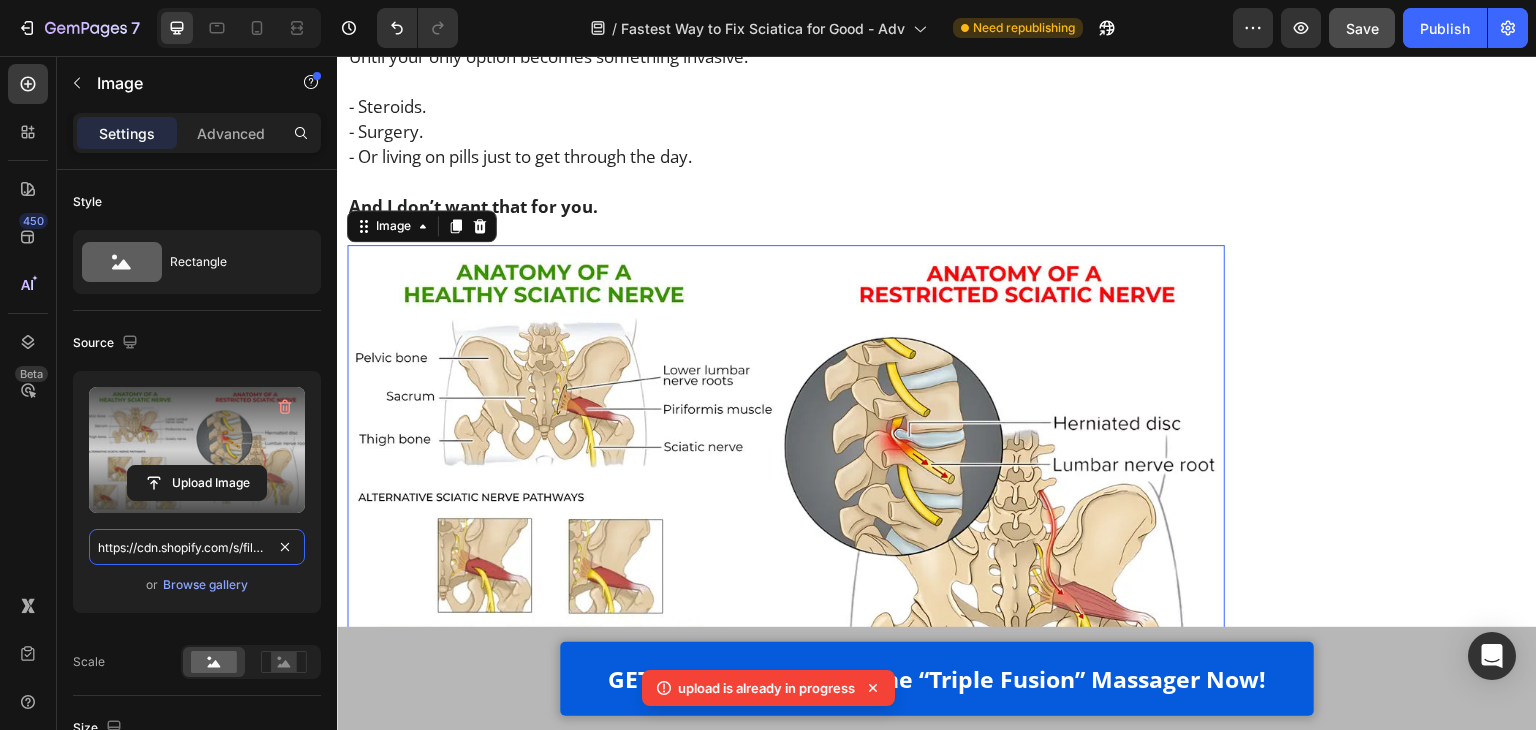 scroll, scrollTop: 0, scrollLeft: 710, axis: horizontal 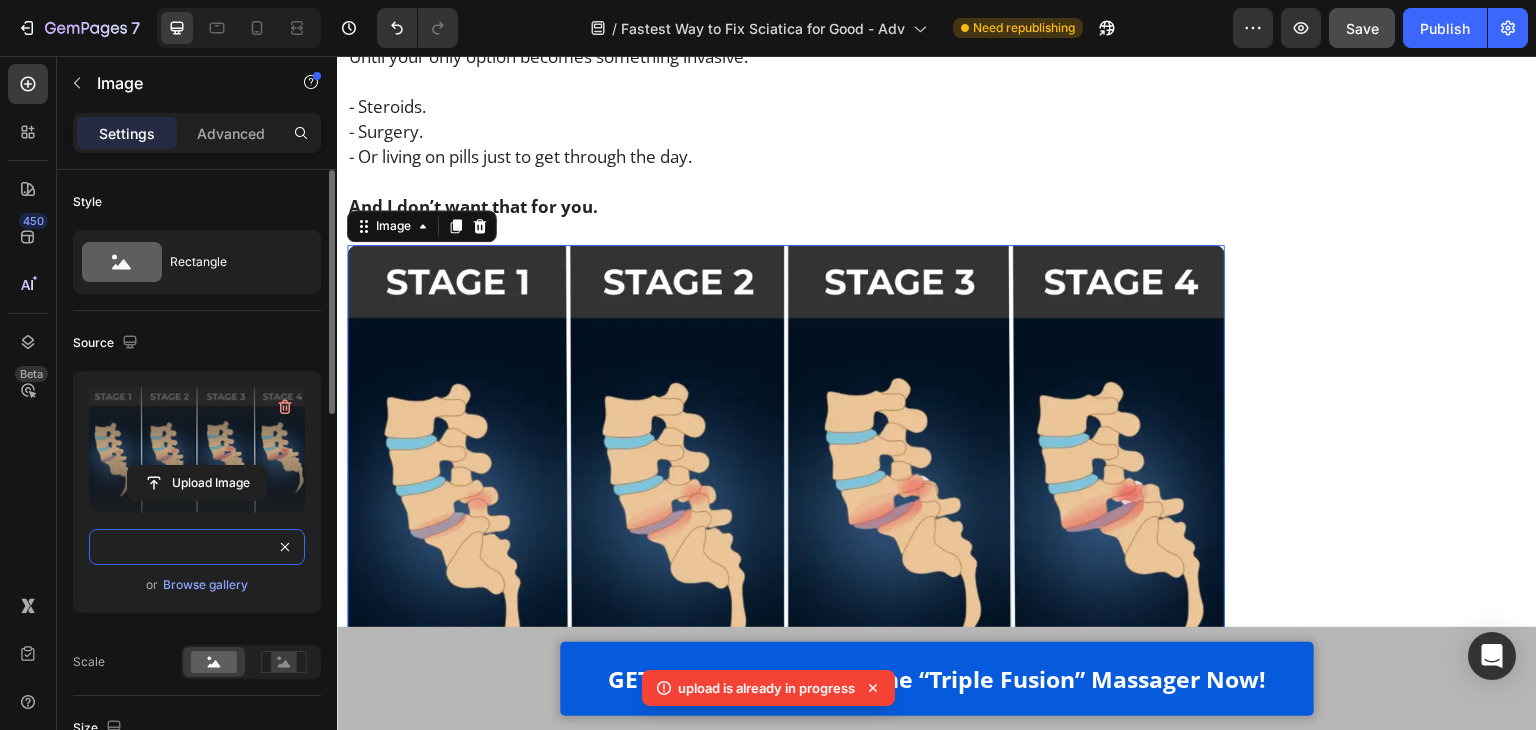 type on "https://cdn.shopify.com/s/files/1/0252/1261/6781/files/gempages_464015397612422087-c52c3bb8-aa79-40d8-96fa-22755647c86b.webp?v=1754301774" 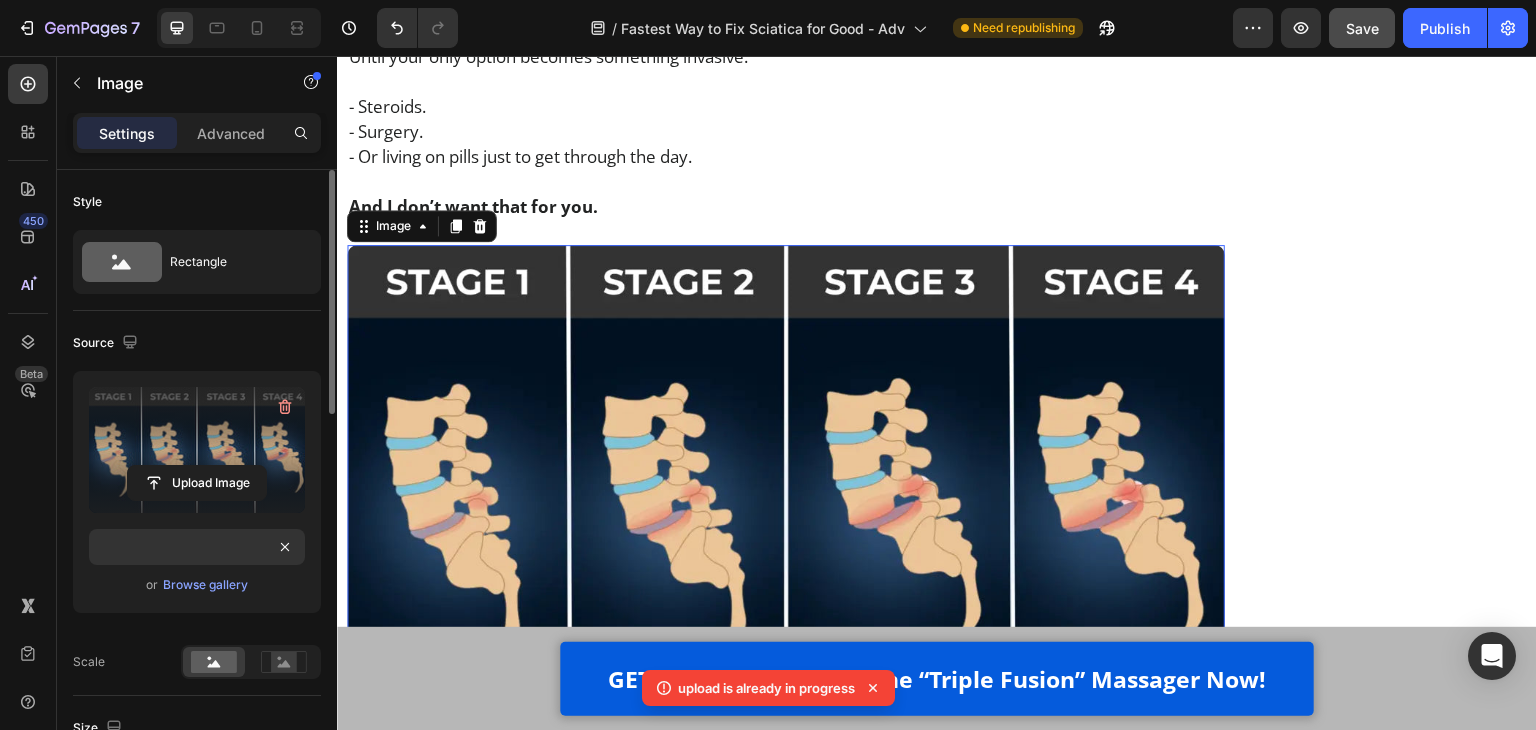 scroll, scrollTop: 0, scrollLeft: 0, axis: both 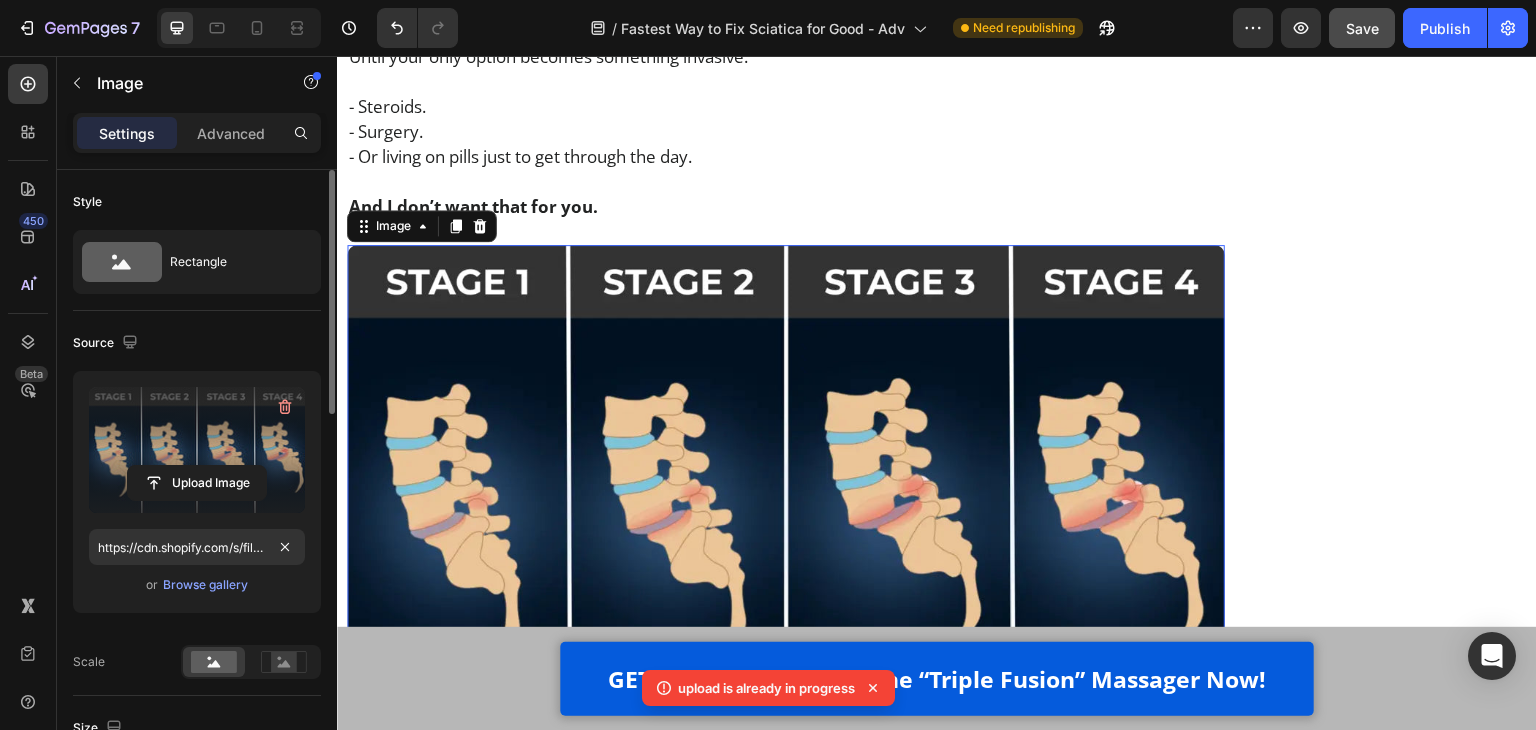 click on "Source" at bounding box center (197, 343) 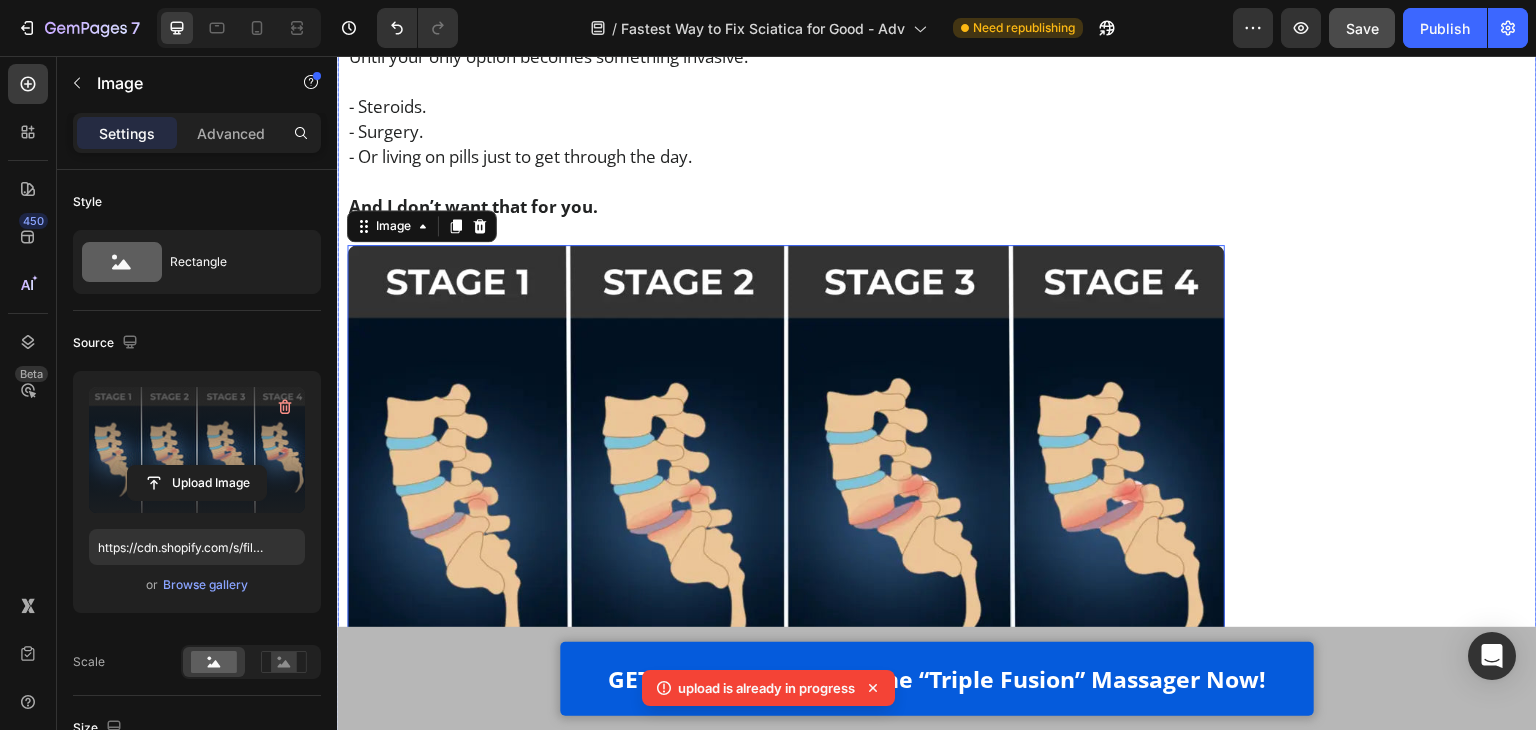 click on "Home > Pain Relief > Sciatica Text Block Top Physiotherapist:  “This Is the Fastest Way to Fix Sciatica for Good” Heading If your sciatica pain keeps flaring up,  and you’re stuck in a loop of pills, stretches, and false hope… this article may open your eyes to what actually works. Text Block Image 2,476 Ratings Text Block Row Image
Written by Dr. Blane Schilling, PT, MD |
Aug 04, 2025
Delivery Date Row Video Hi, my name is Dr. Blane Schilling   I’m a licensed physical therapist with over 40 years of experience helping people manage chronic pain - especially sciatica and lower back issues.   Over the years, I’ve treated everyone from desk workers with stiff backs to post-surgery patients learning to walk again. And I’ve seen all the trends come and go -  Text Block Image Painkillers Text Block Row Image Patches Text Block Row Image Massage Guns Text Block Row Image Inversion Tables Text Block Row Row you name it.       Text Block Heading" at bounding box center (937, -2020) 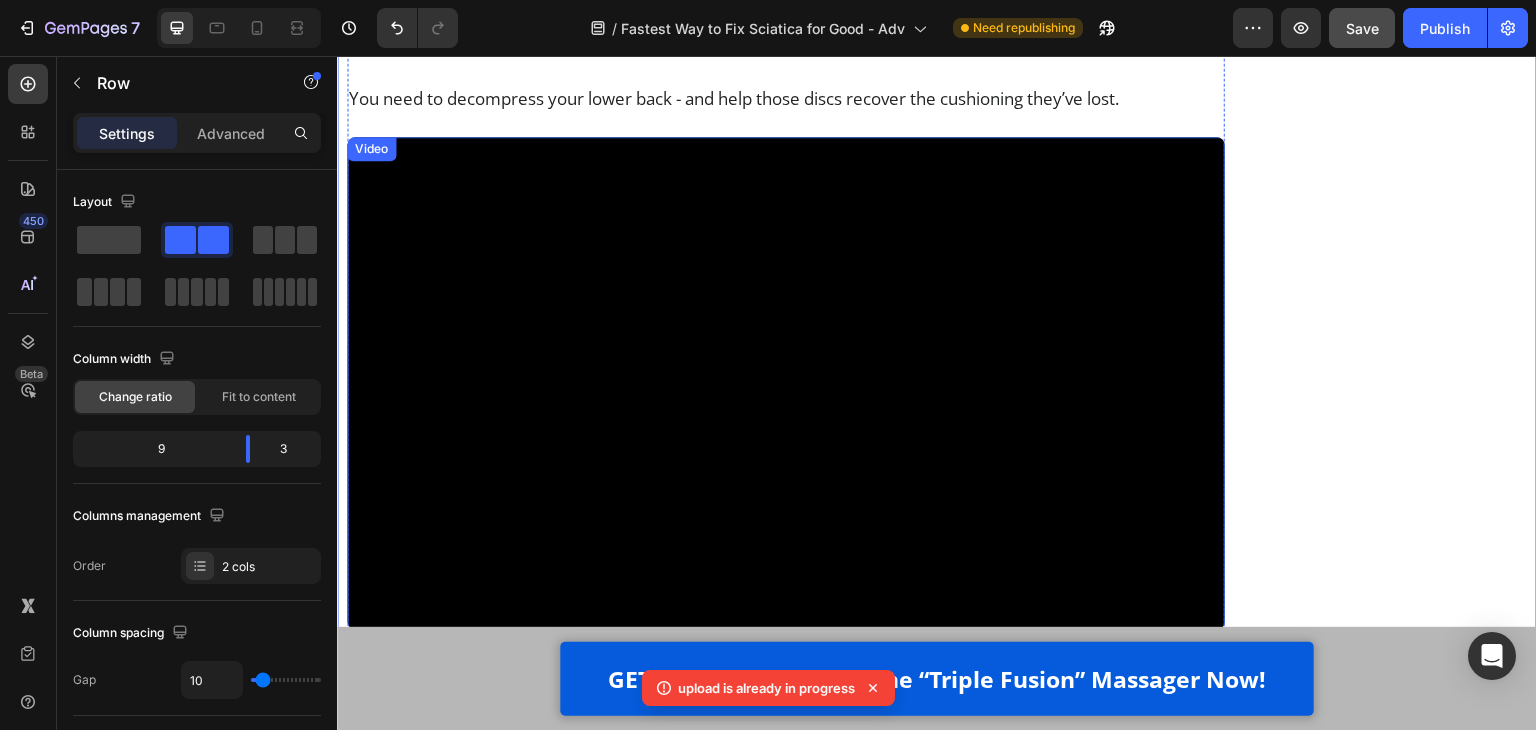 scroll, scrollTop: 8759, scrollLeft: 0, axis: vertical 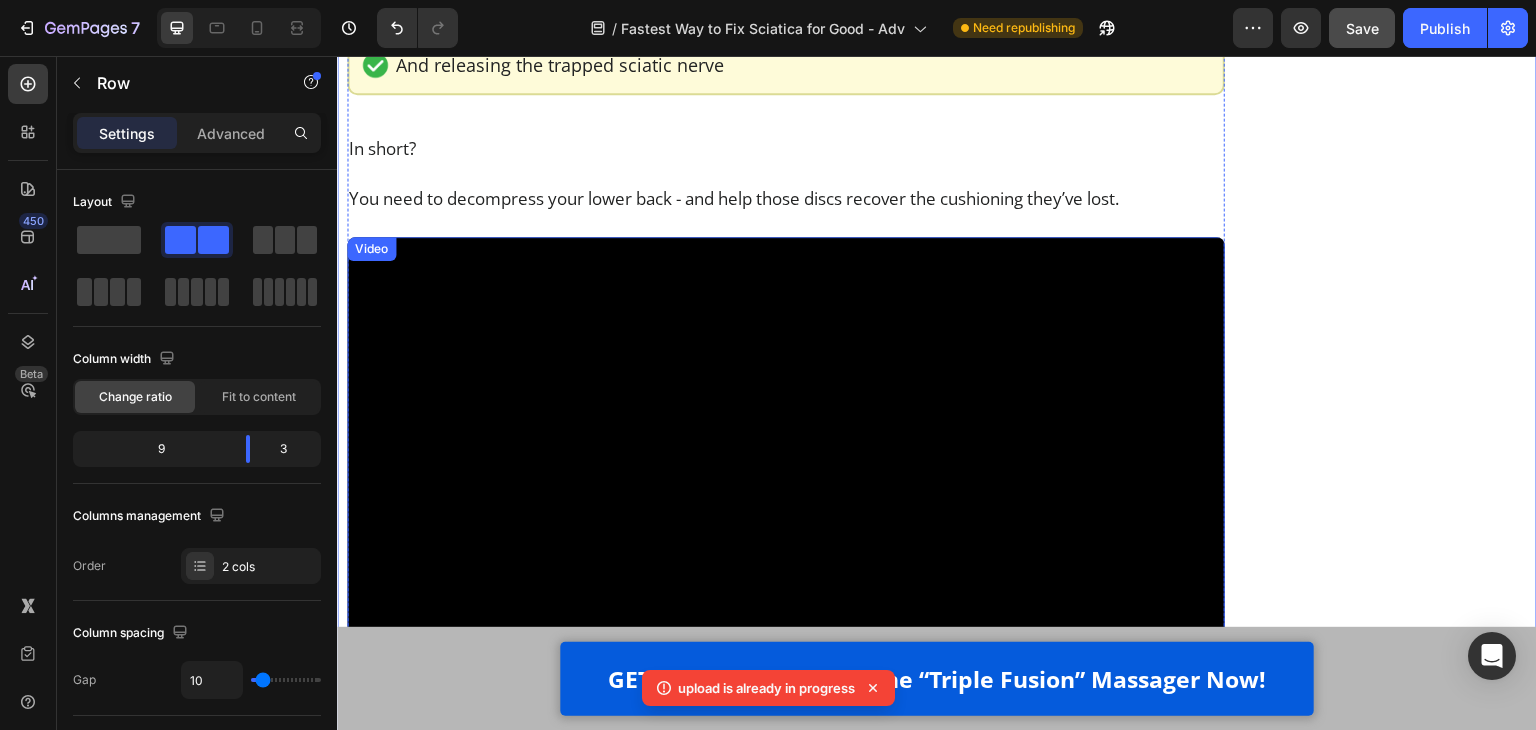 click at bounding box center (786, 484) 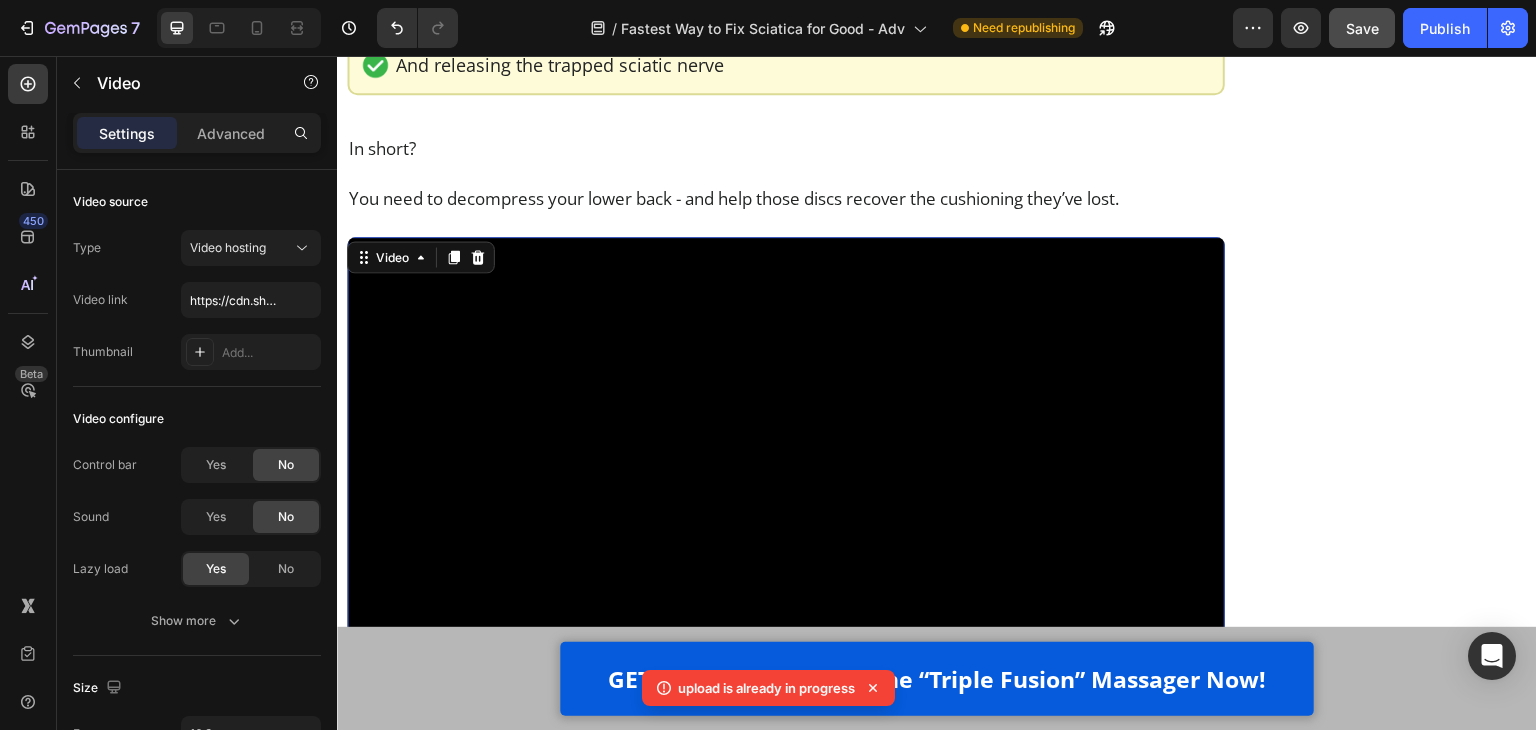 click 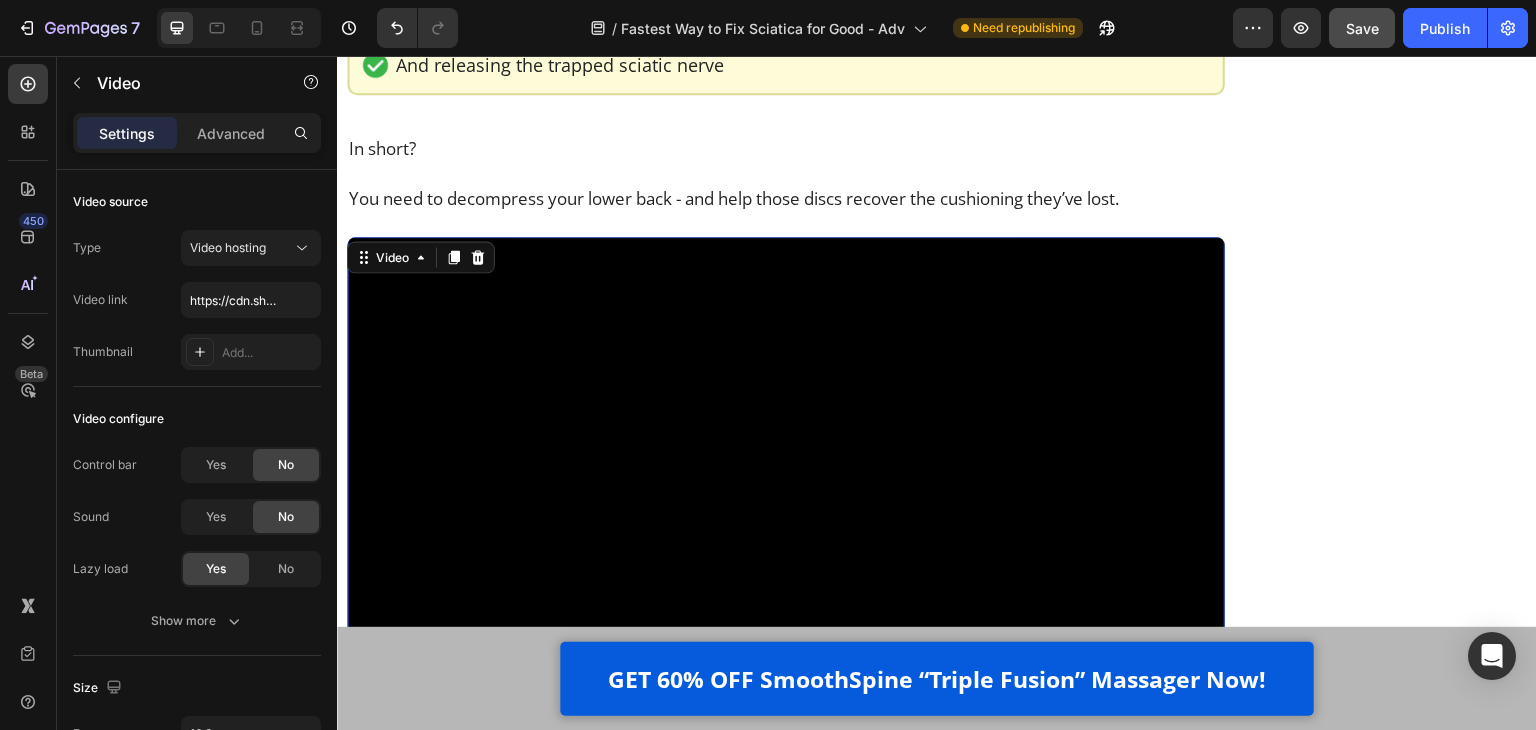 click at bounding box center (786, 484) 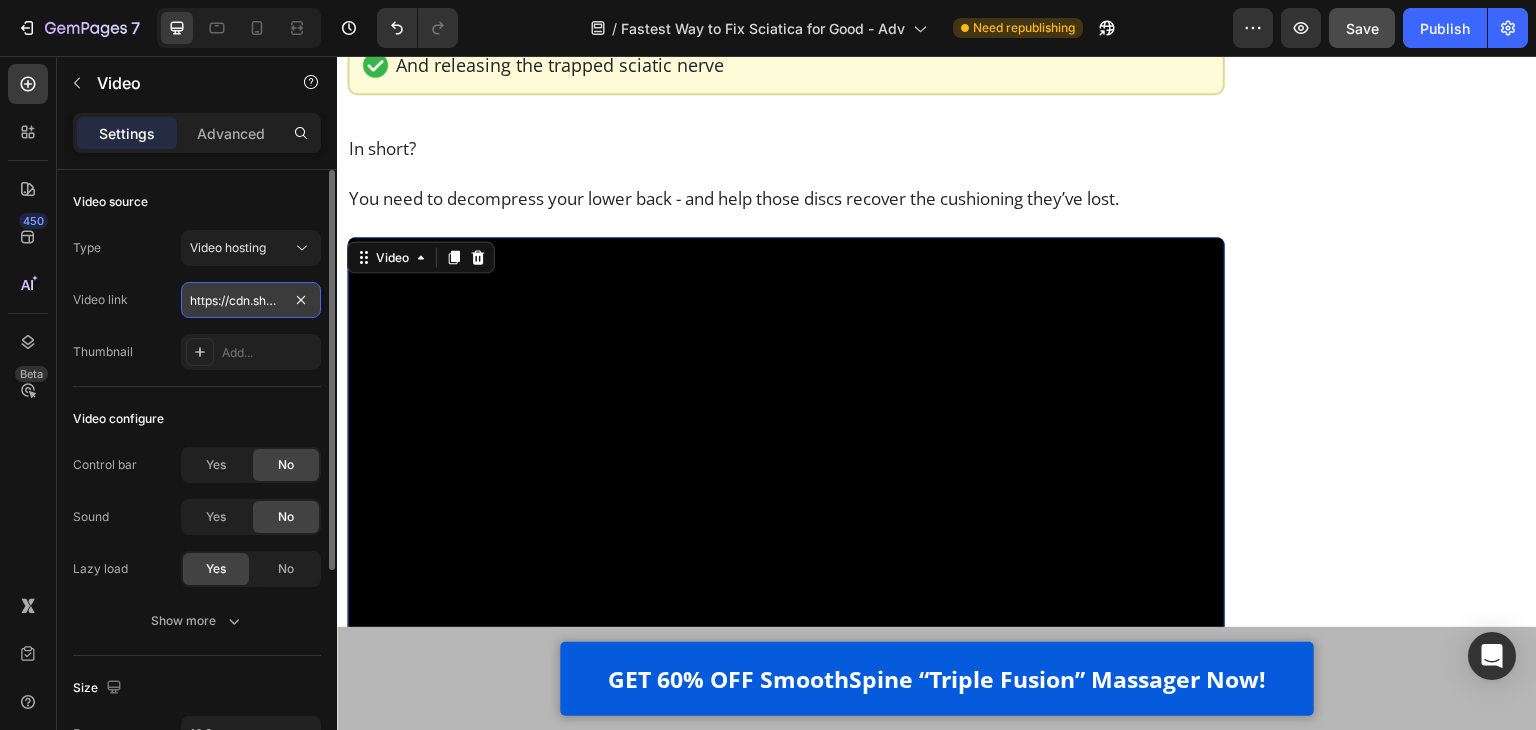 click on "https://cdn.shopify.com/videos/c/o/v/e636d1c4f9c745059fd2debab806be0f.mp4" at bounding box center [251, 300] 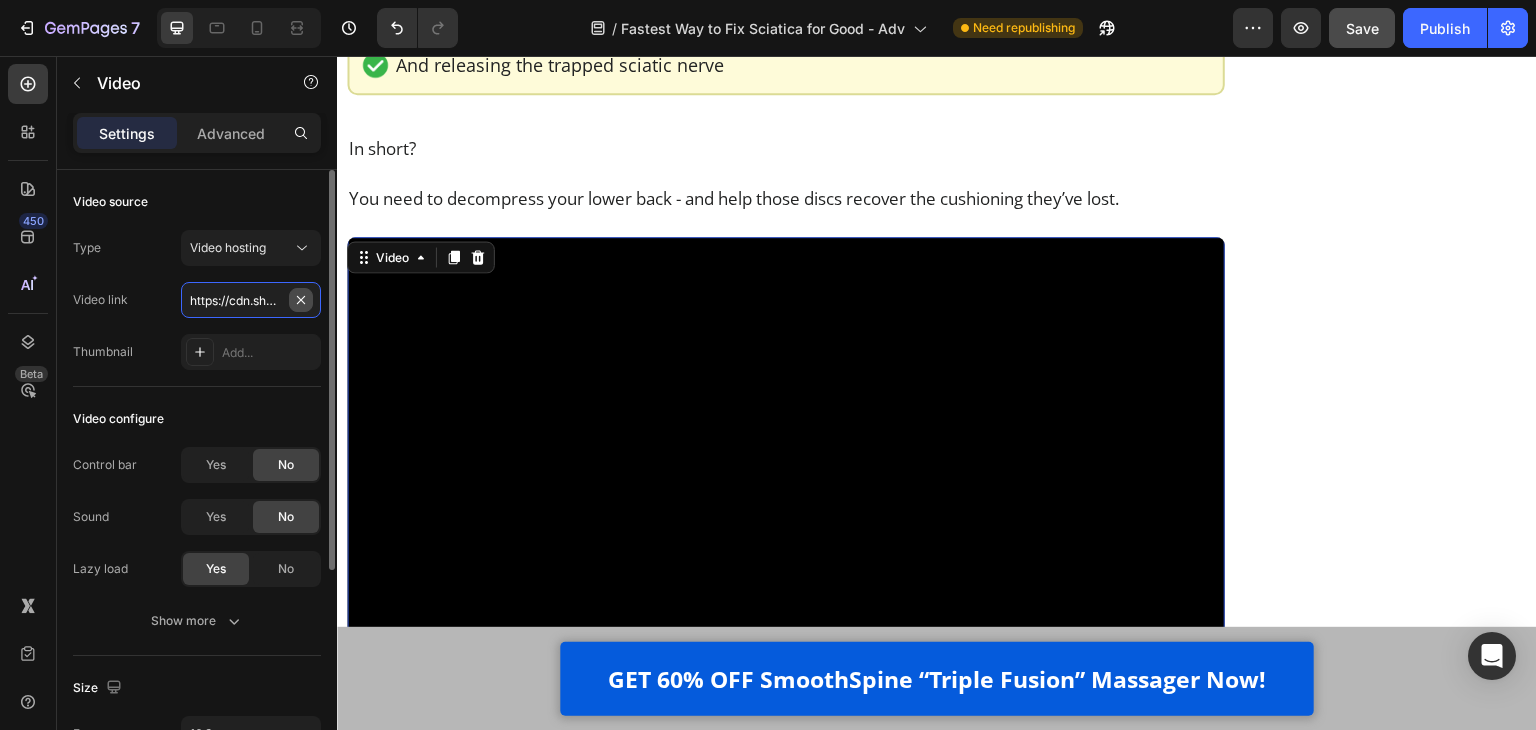 scroll, scrollTop: 0, scrollLeft: 378, axis: horizontal 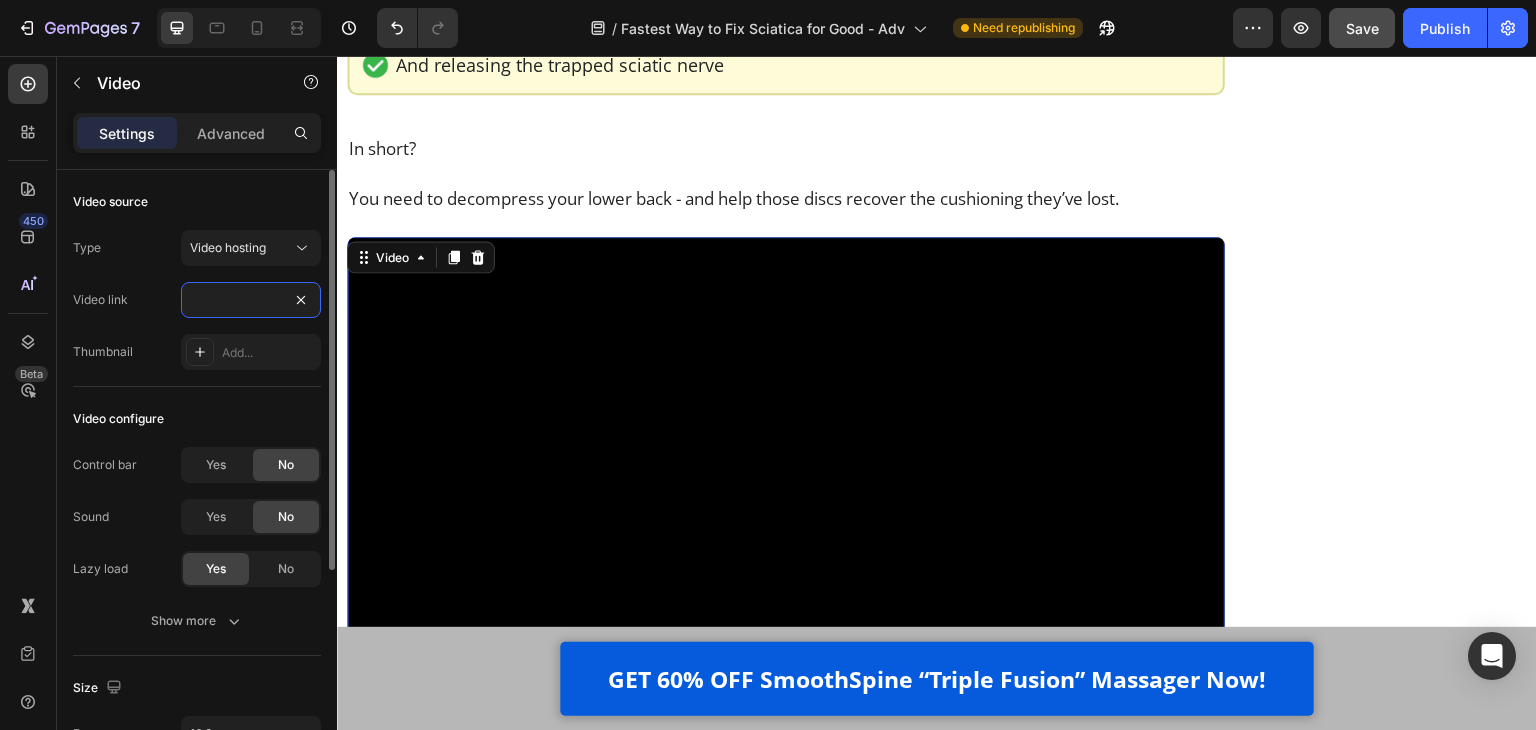 type on "https://cdn.shopify.com/videos/c/o/v/7447f9e8beb543e8a9b91f53c4845008.mp4" 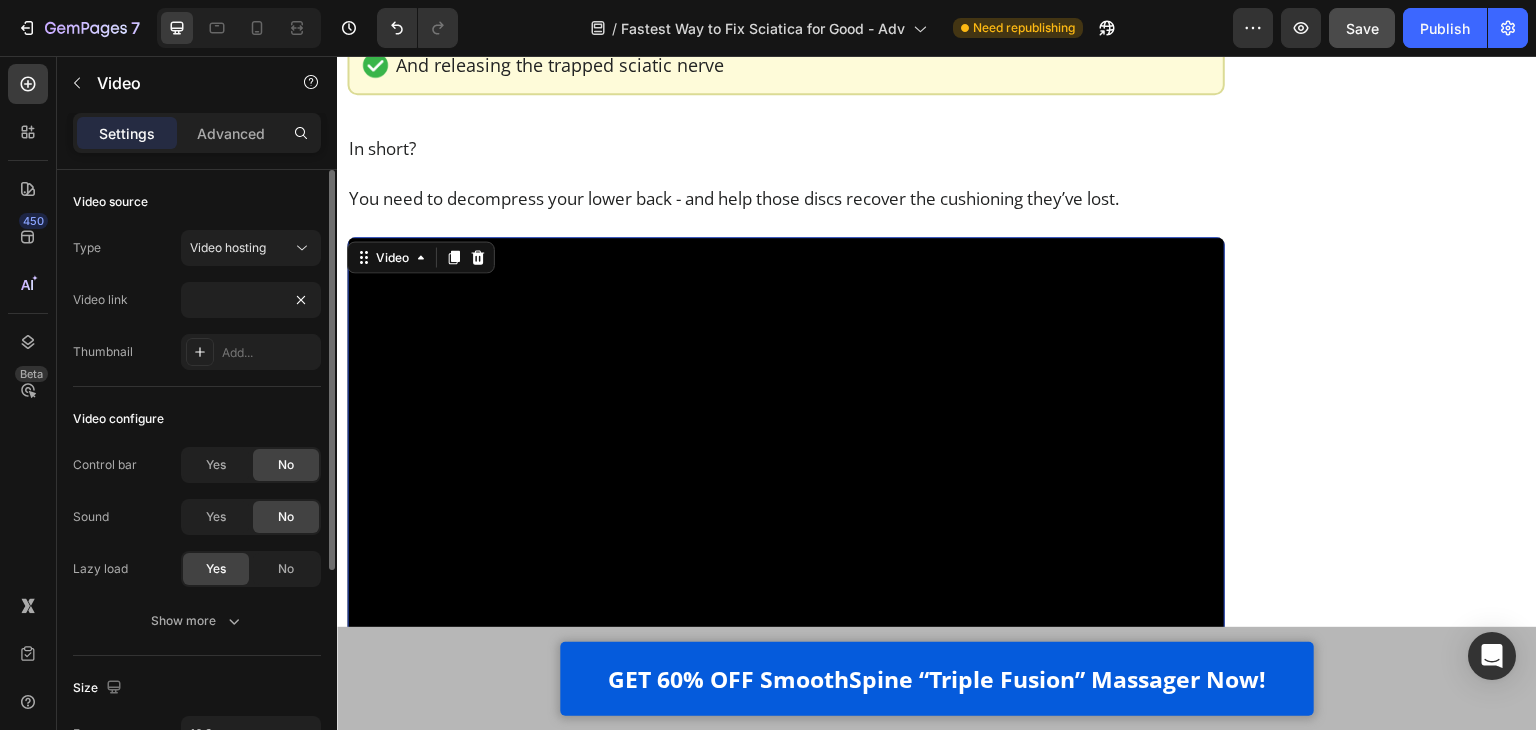 click on "Video link https://cdn.shopify.com/videos/c/o/v/7447f9e8beb543e8a9b91f53c4845008.mp4" at bounding box center [197, 300] 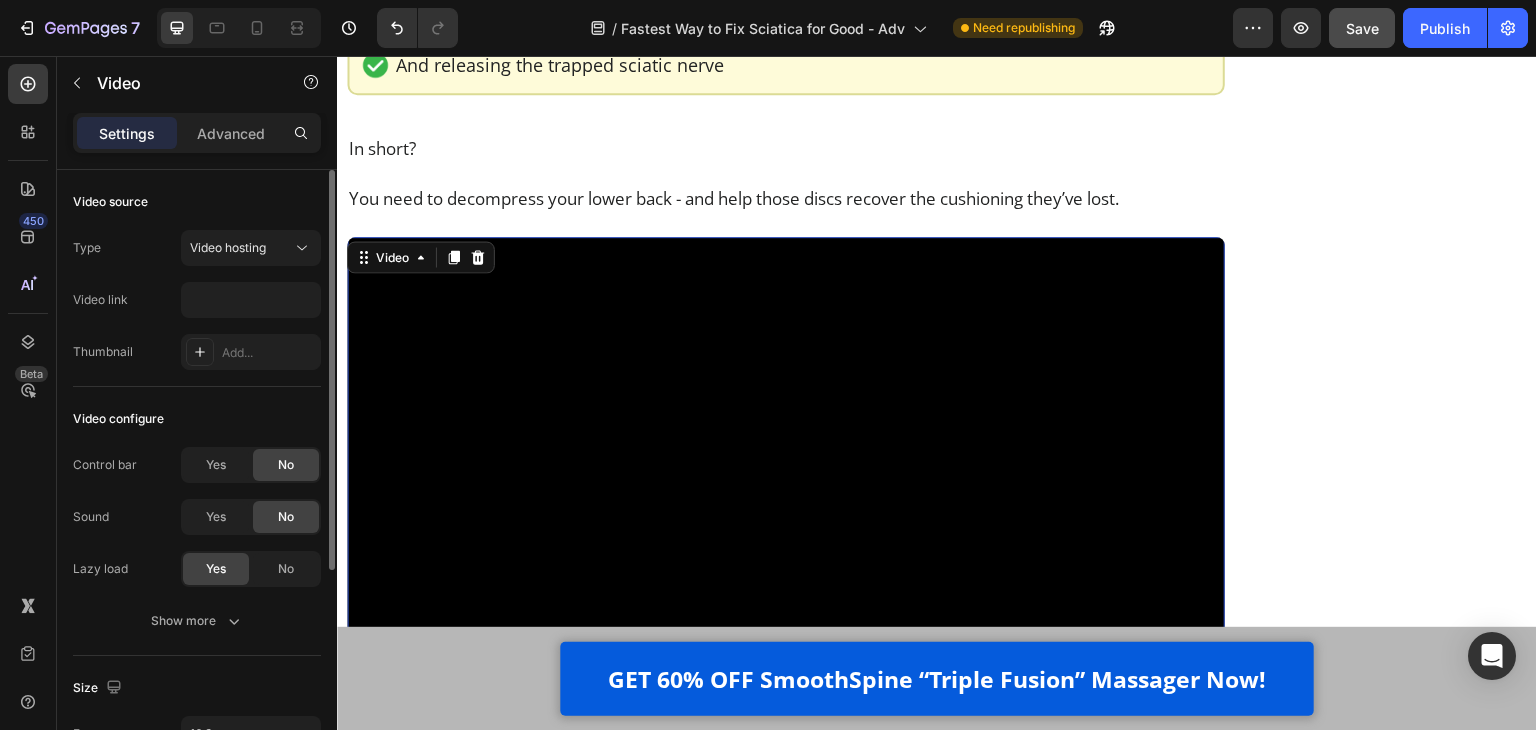 scroll, scrollTop: 0, scrollLeft: 0, axis: both 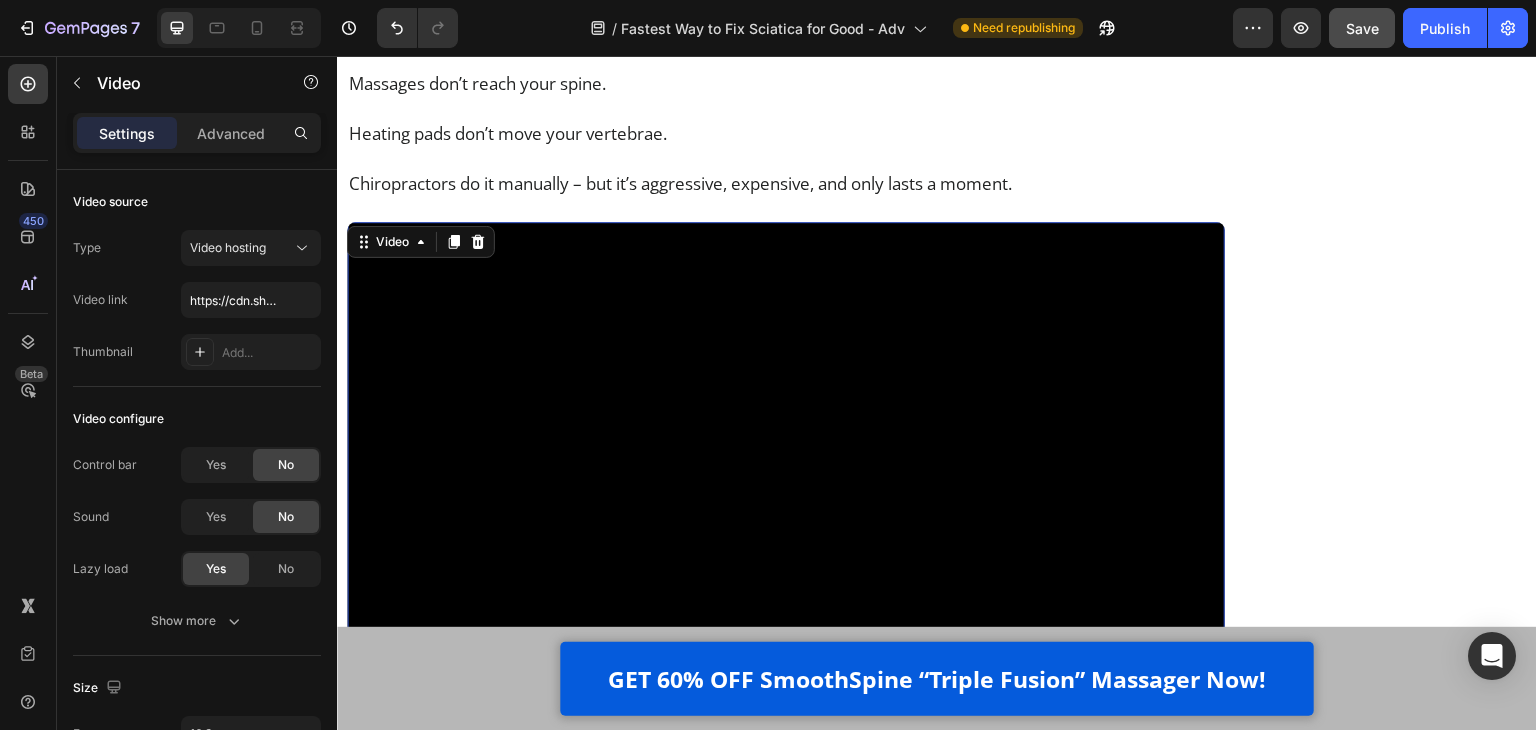 click at bounding box center (786, 469) 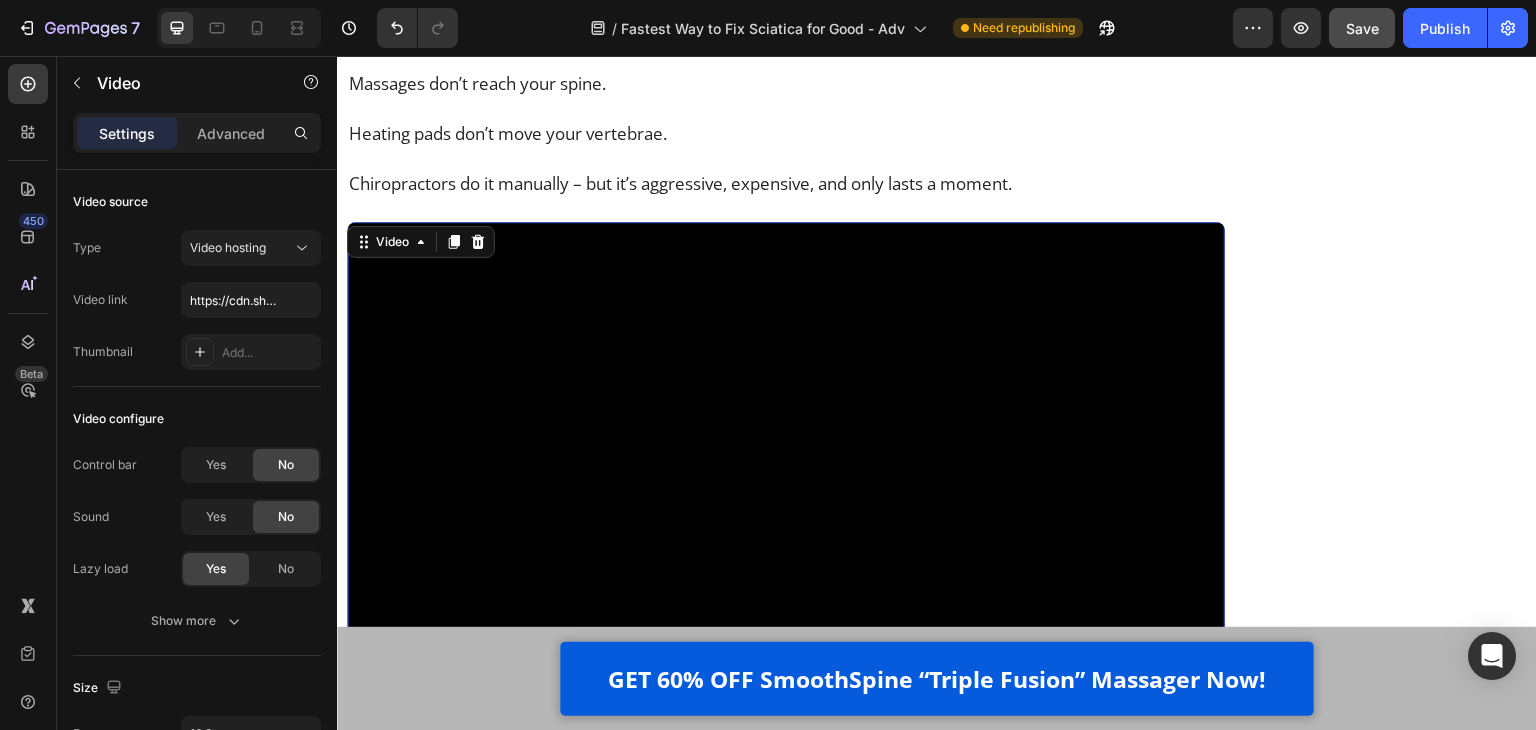 click at bounding box center [786, 469] 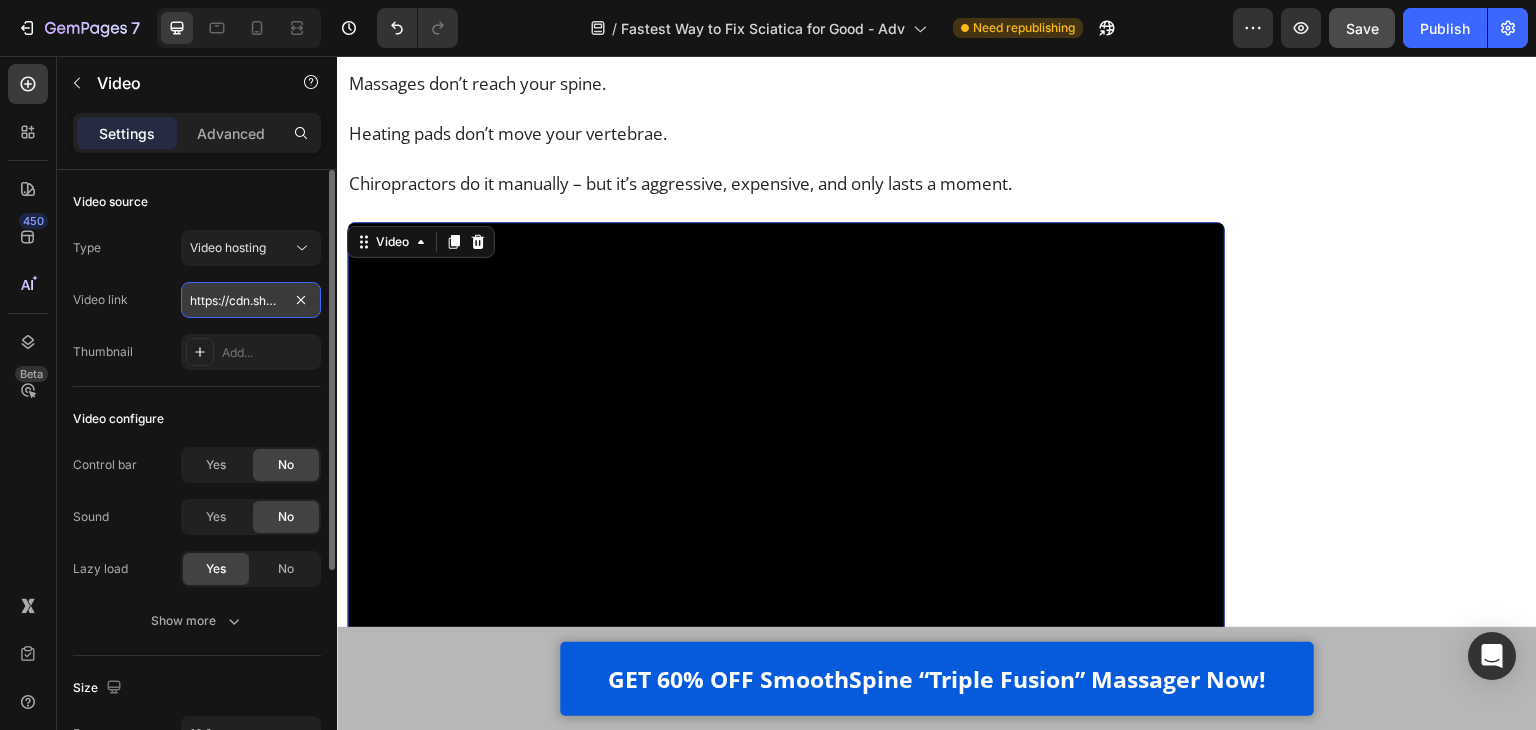 click on "https://cdn.shopify.com/videos/c/o/v/e636d1c4f9c745059fd2debab806be0f.mp4" at bounding box center (251, 300) 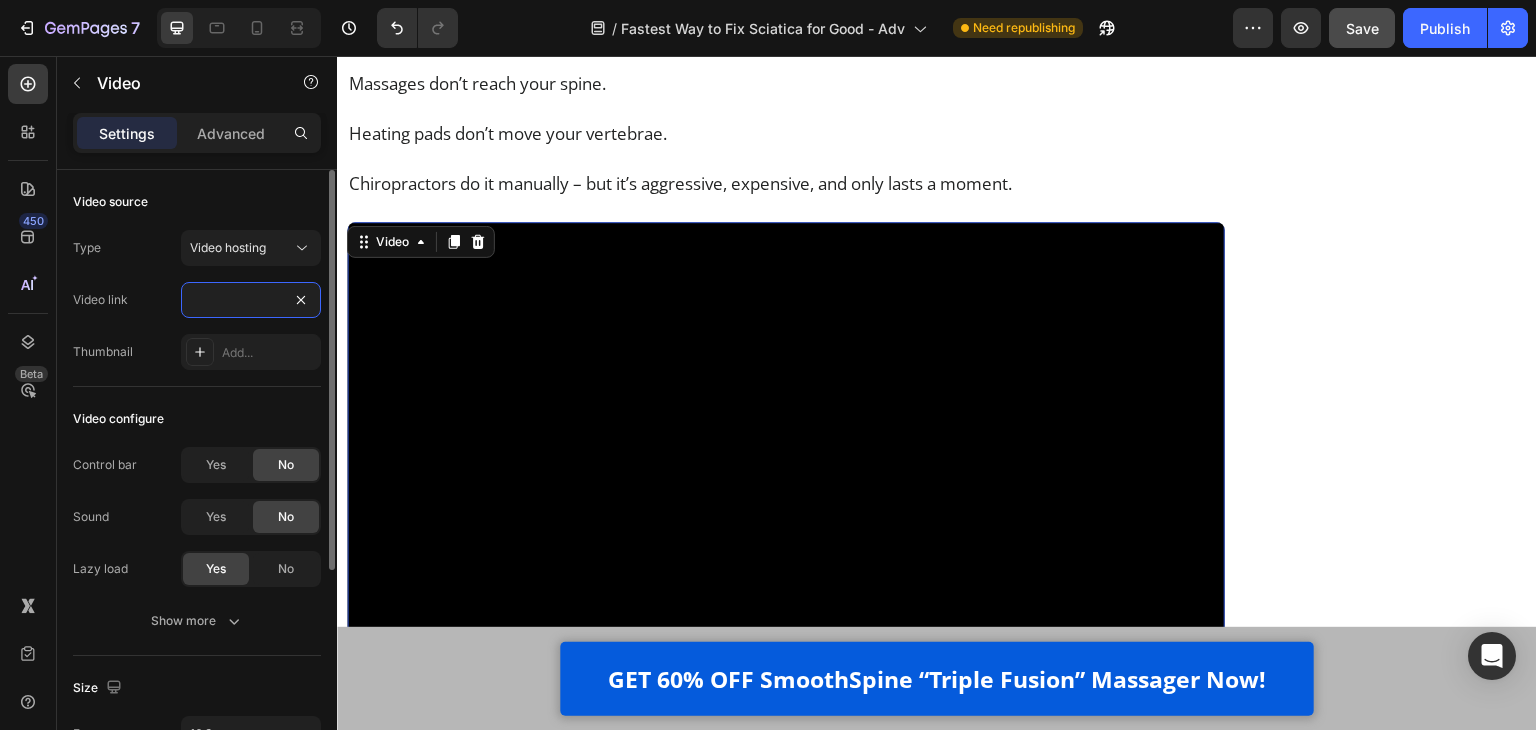 type on "https://cdn.shopify.com/videos/c/o/v/d170cbc384944429835f9c75653a1542.mp4" 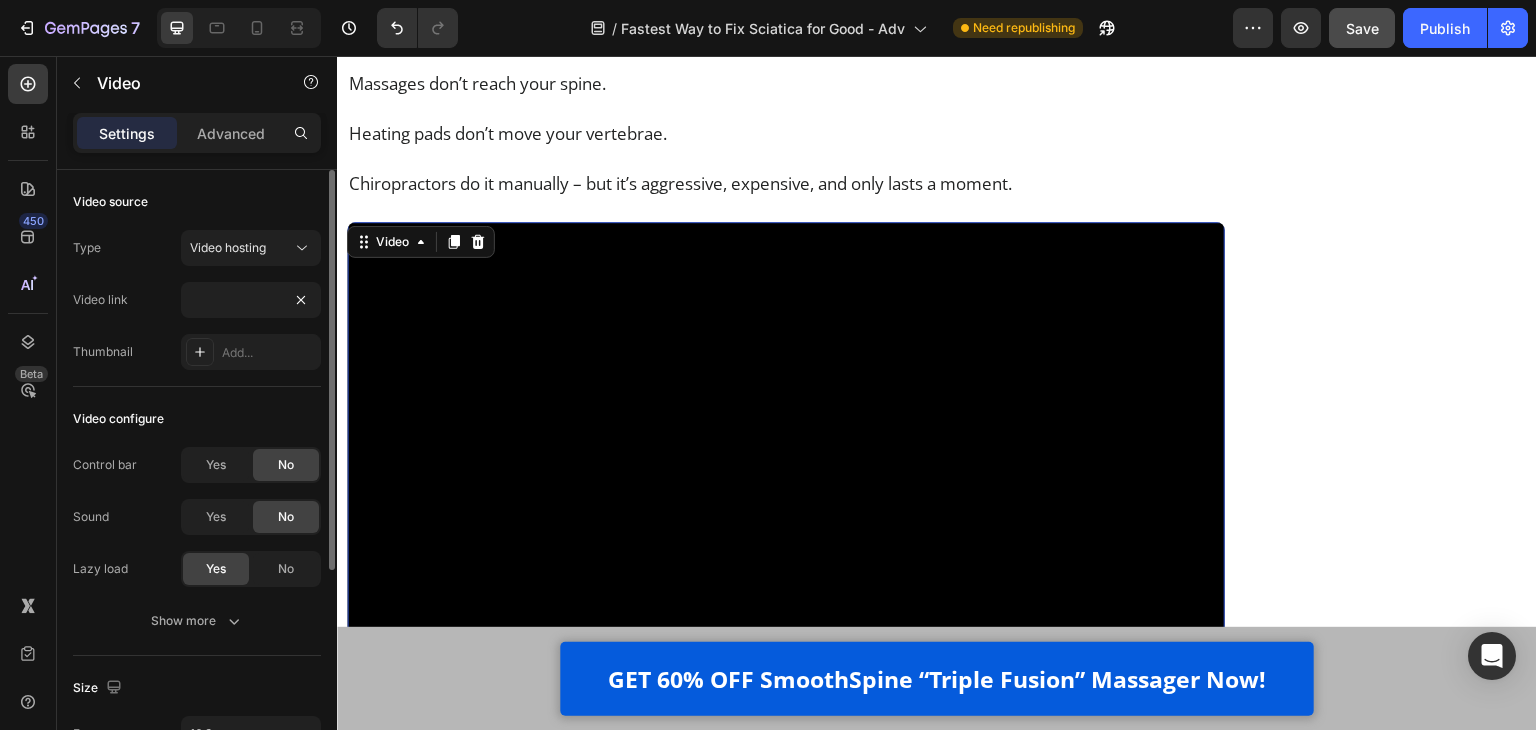 click on "Video link https://cdn.shopify.com/videos/c/o/v/d170cbc384944429835f9c75653a1542.mp4" at bounding box center [197, 300] 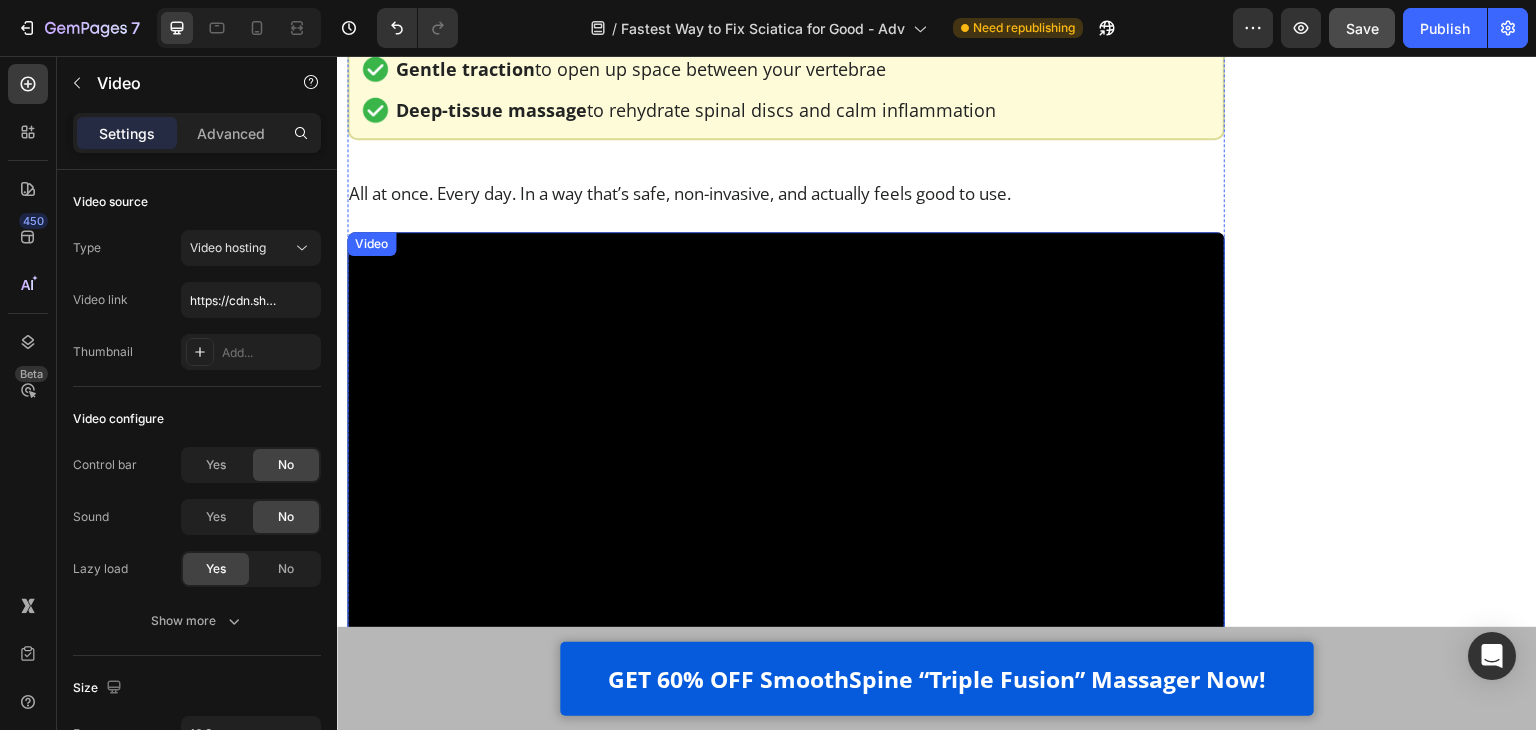 scroll, scrollTop: 10359, scrollLeft: 0, axis: vertical 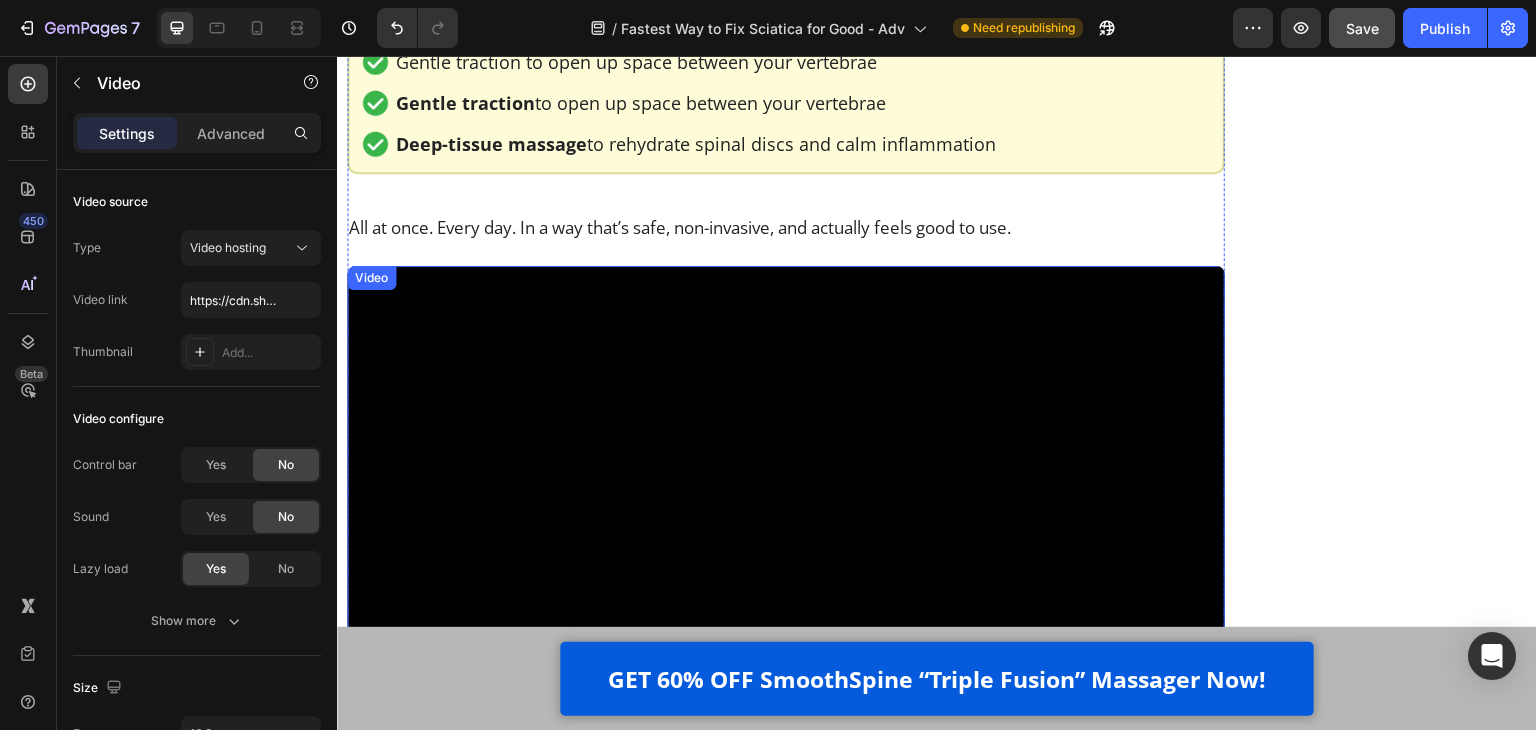 click at bounding box center [786, 513] 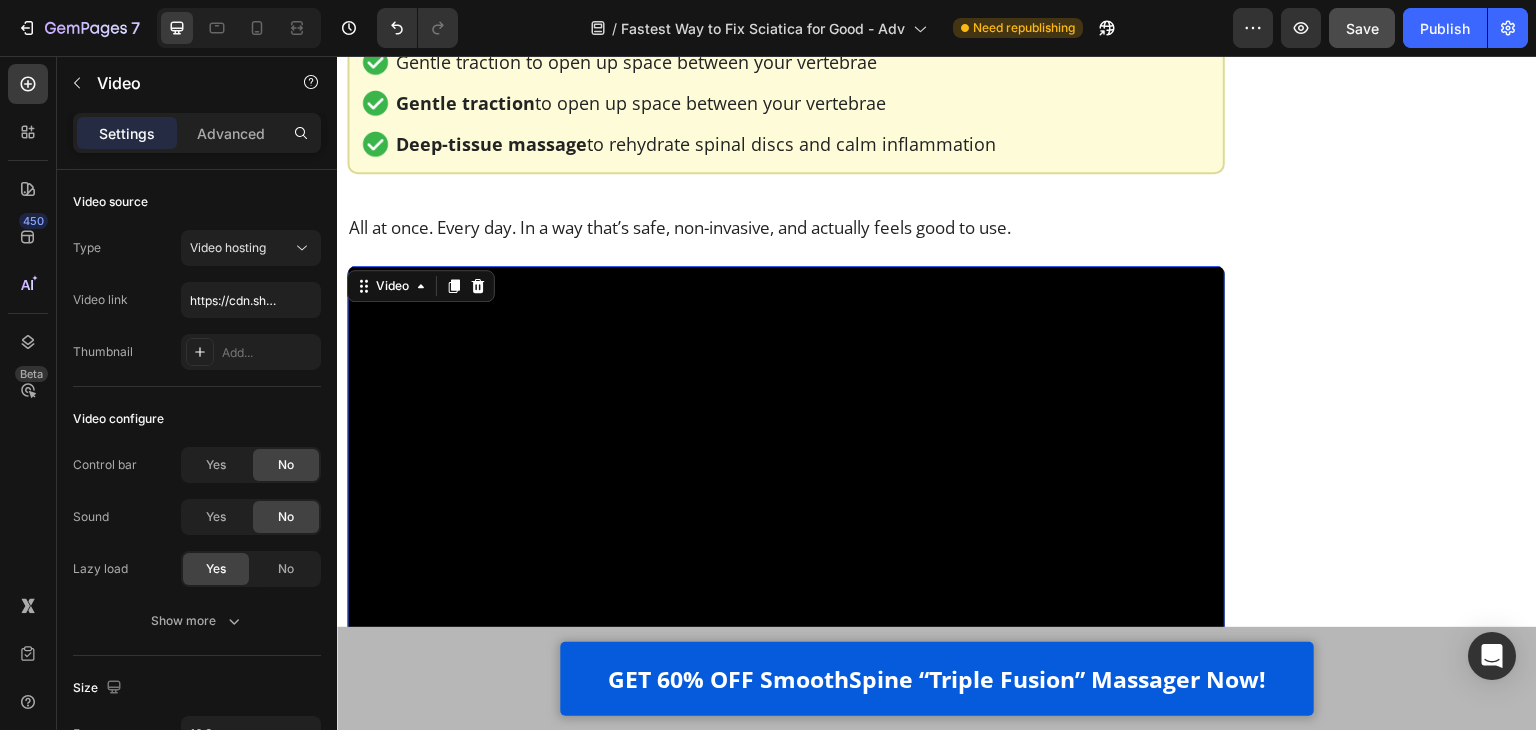 click at bounding box center (786, 513) 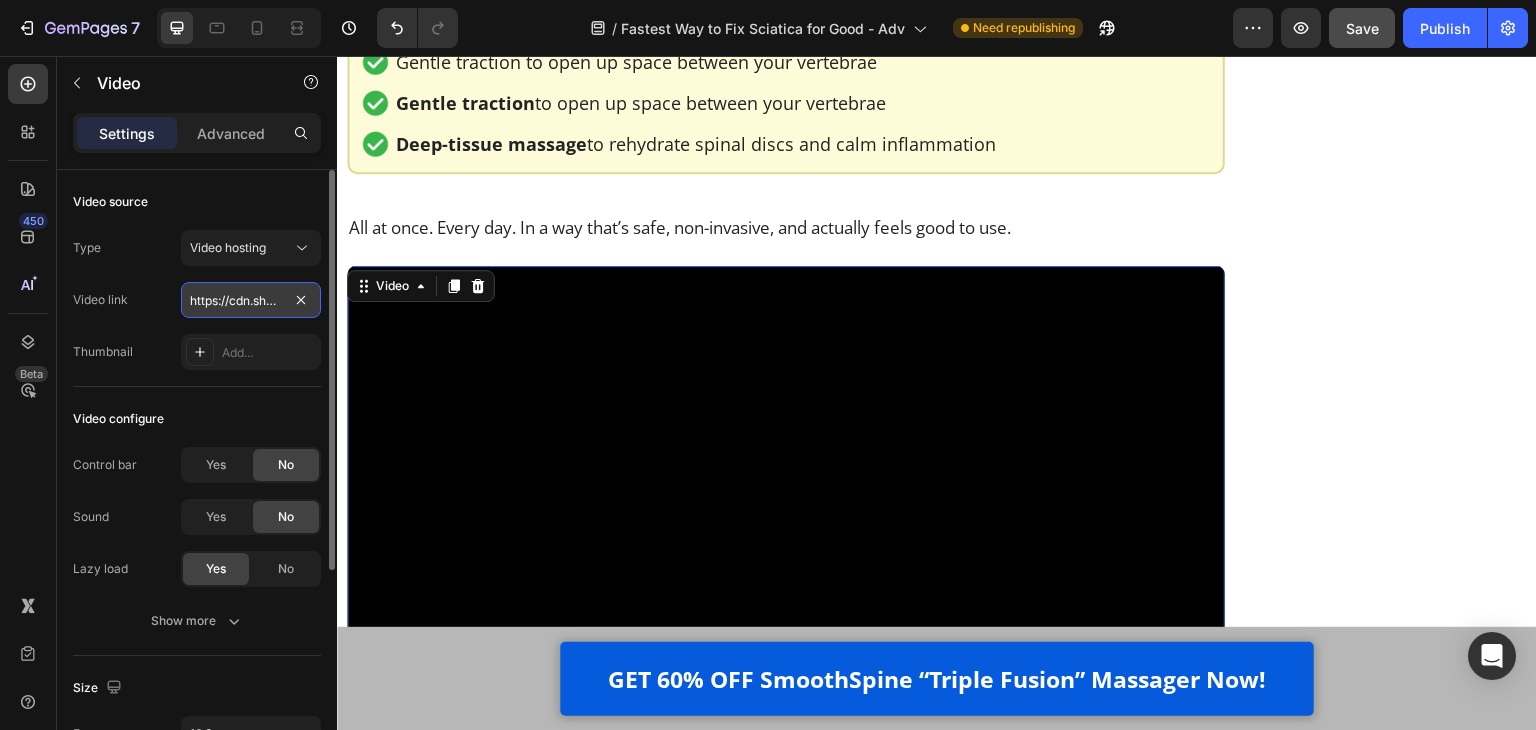 click on "https://cdn.shopify.com/videos/c/o/v/e636d1c4f9c745059fd2debab806be0f.mp4" at bounding box center (251, 300) 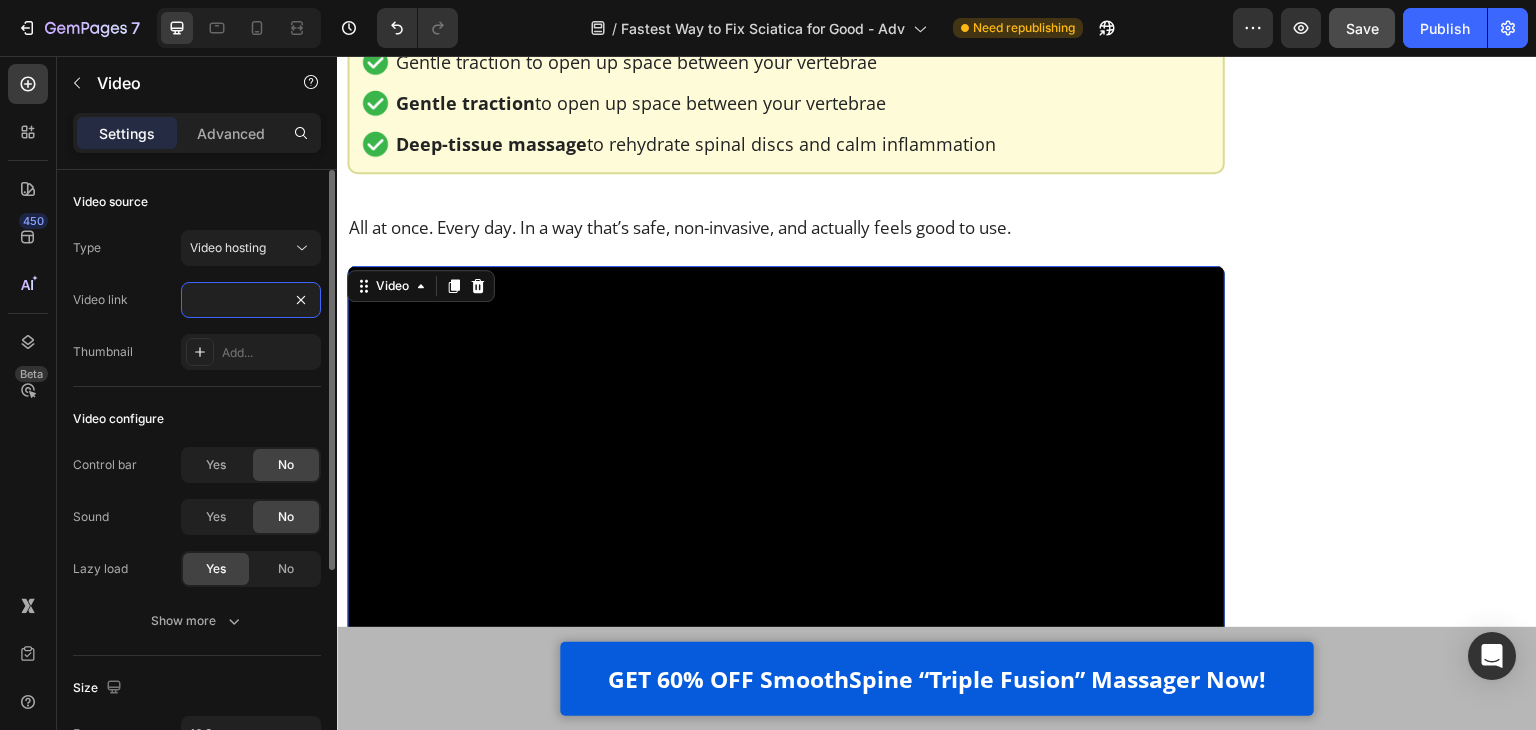 type on "https://cdn.shopify.com/videos/c/o/v/1444fec47542499a9a18f2d6bae4345d.mp4" 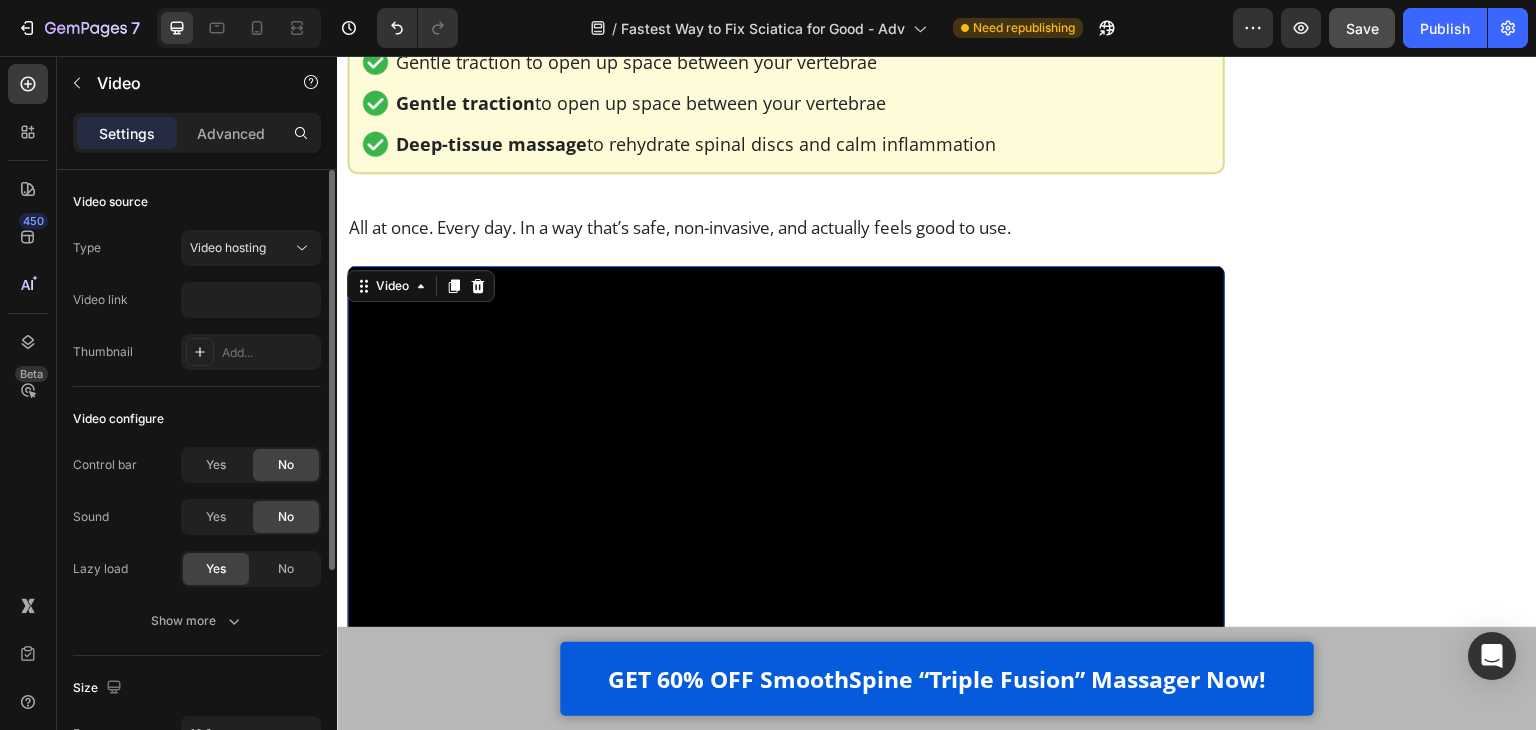 click on "Video link https://cdn.shopify.com/videos/c/o/v/1444fec47542499a9a18f2d6bae4345d.mp4" at bounding box center [197, 300] 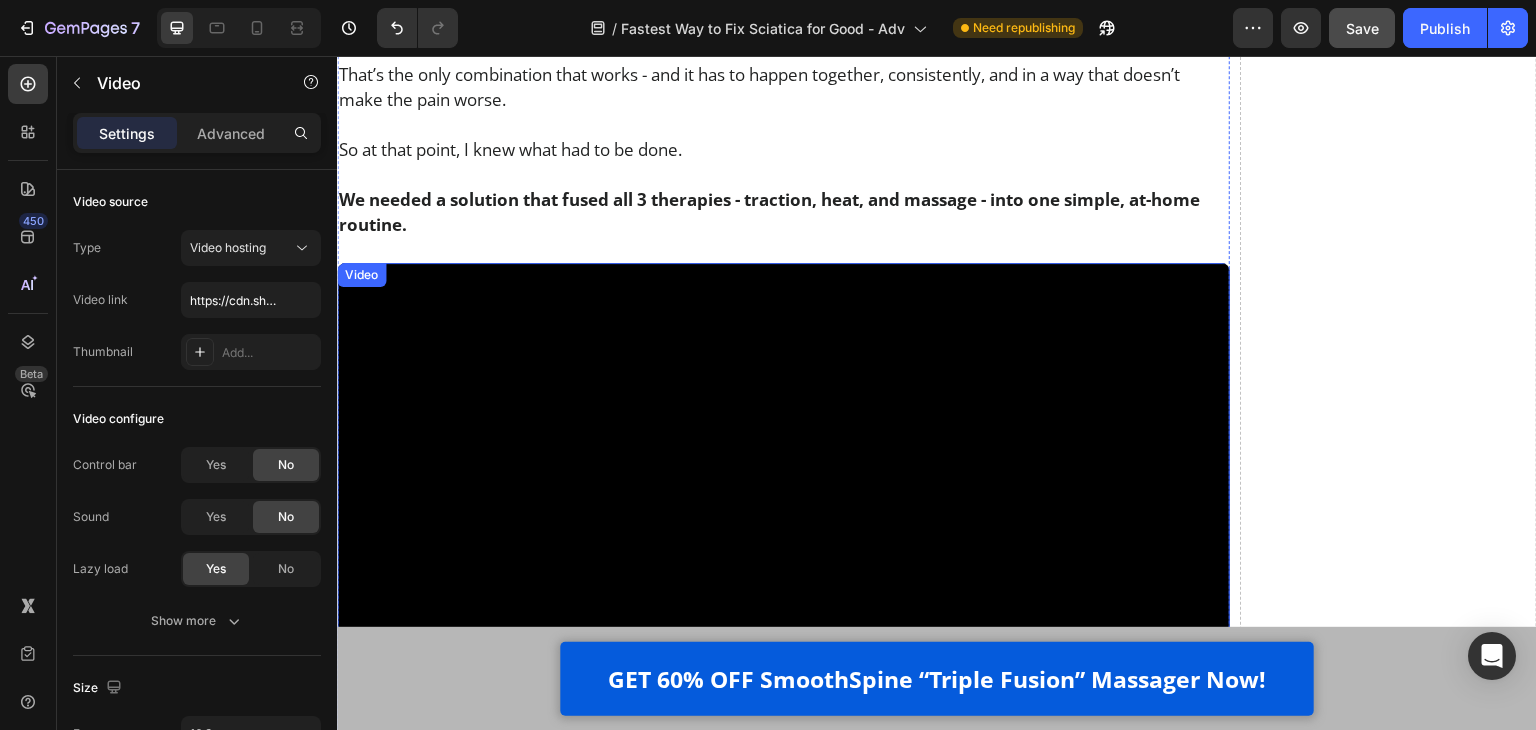 scroll, scrollTop: 11759, scrollLeft: 0, axis: vertical 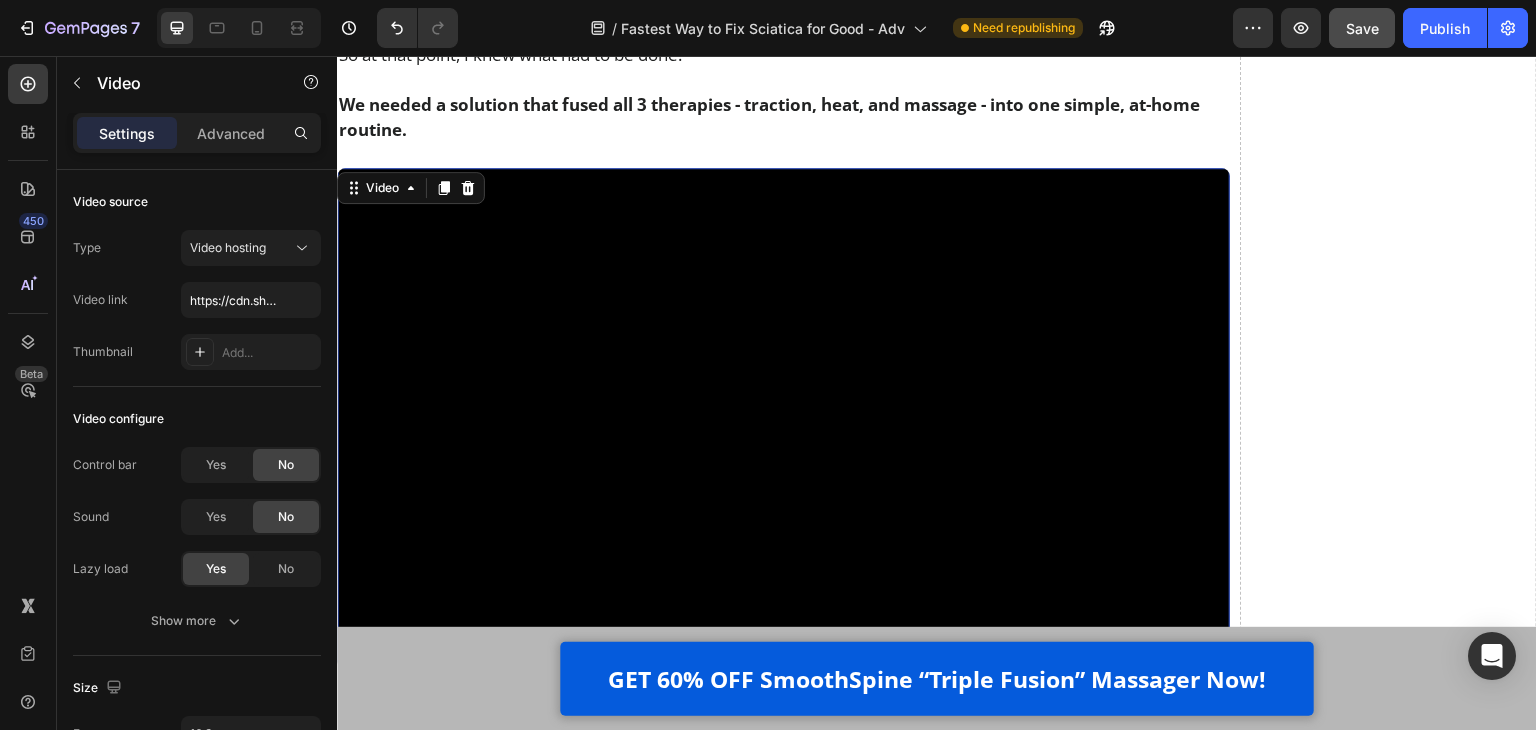 click at bounding box center [783, 419] 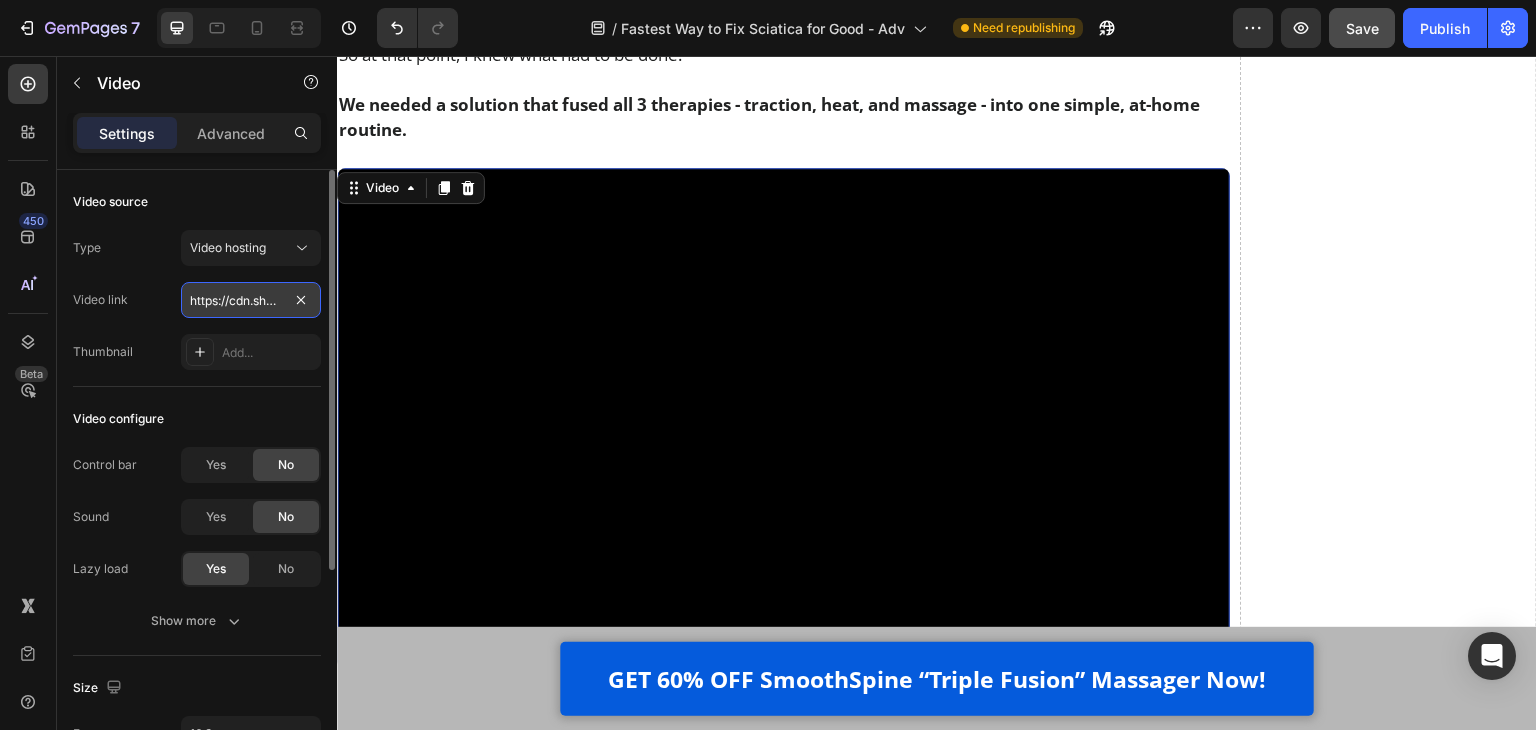 click on "https://cdn.shopify.com/videos/c/o/v/e636d1c4f9c745059fd2debab806be0f.mp4" at bounding box center [251, 300] 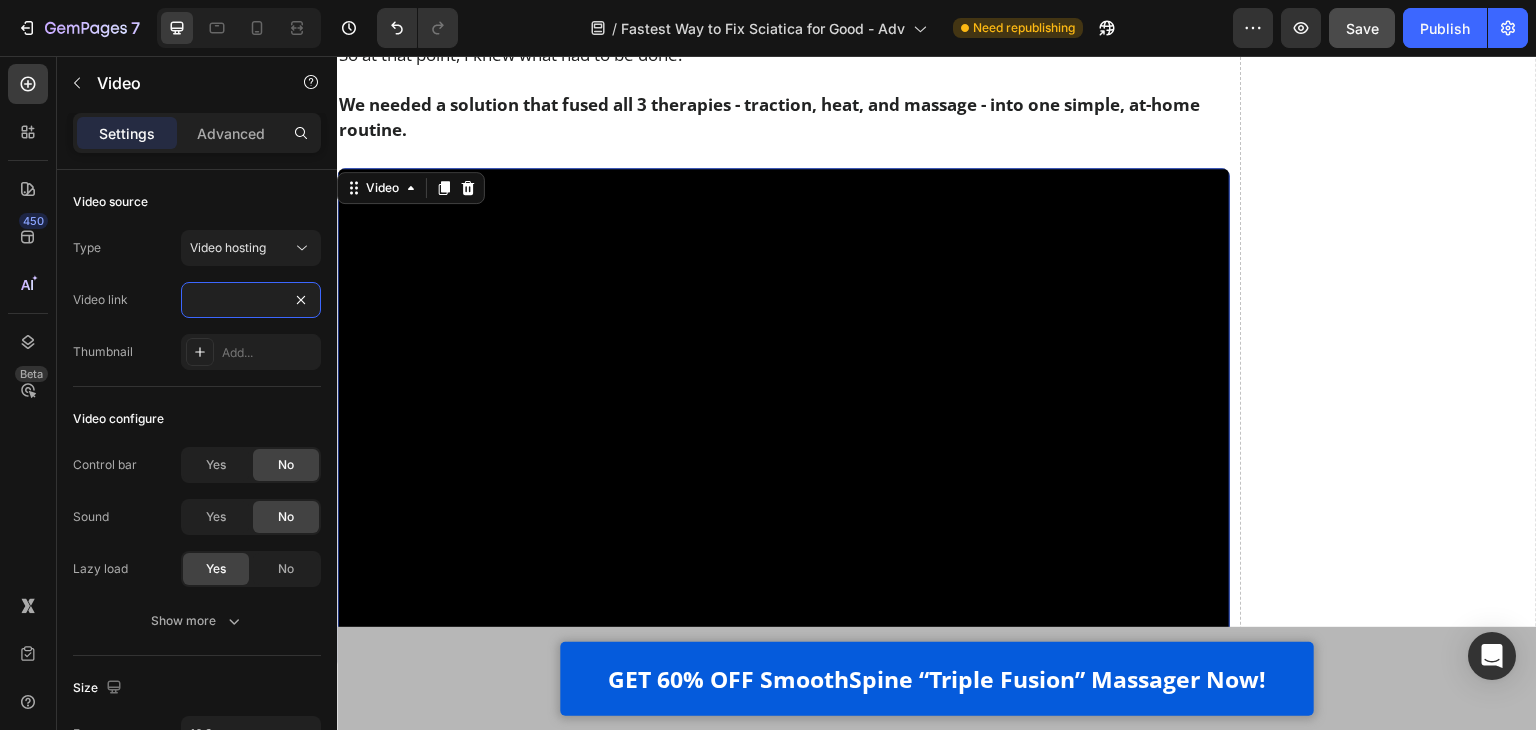 type on "https://cdn.shopify.com/videos/c/o/v/92333220946e41318f590f2b6ecb953b.mp4" 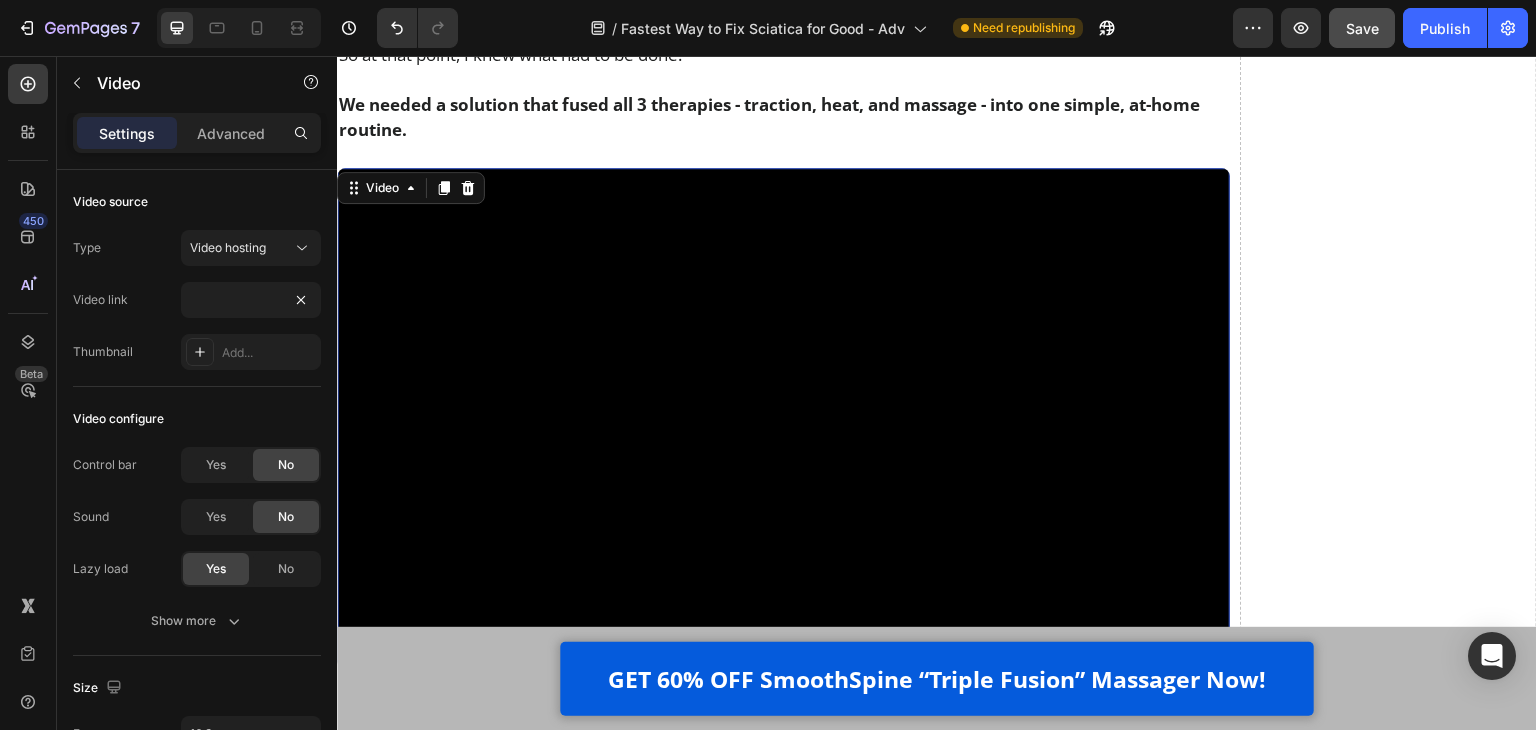 click at bounding box center [783, 419] 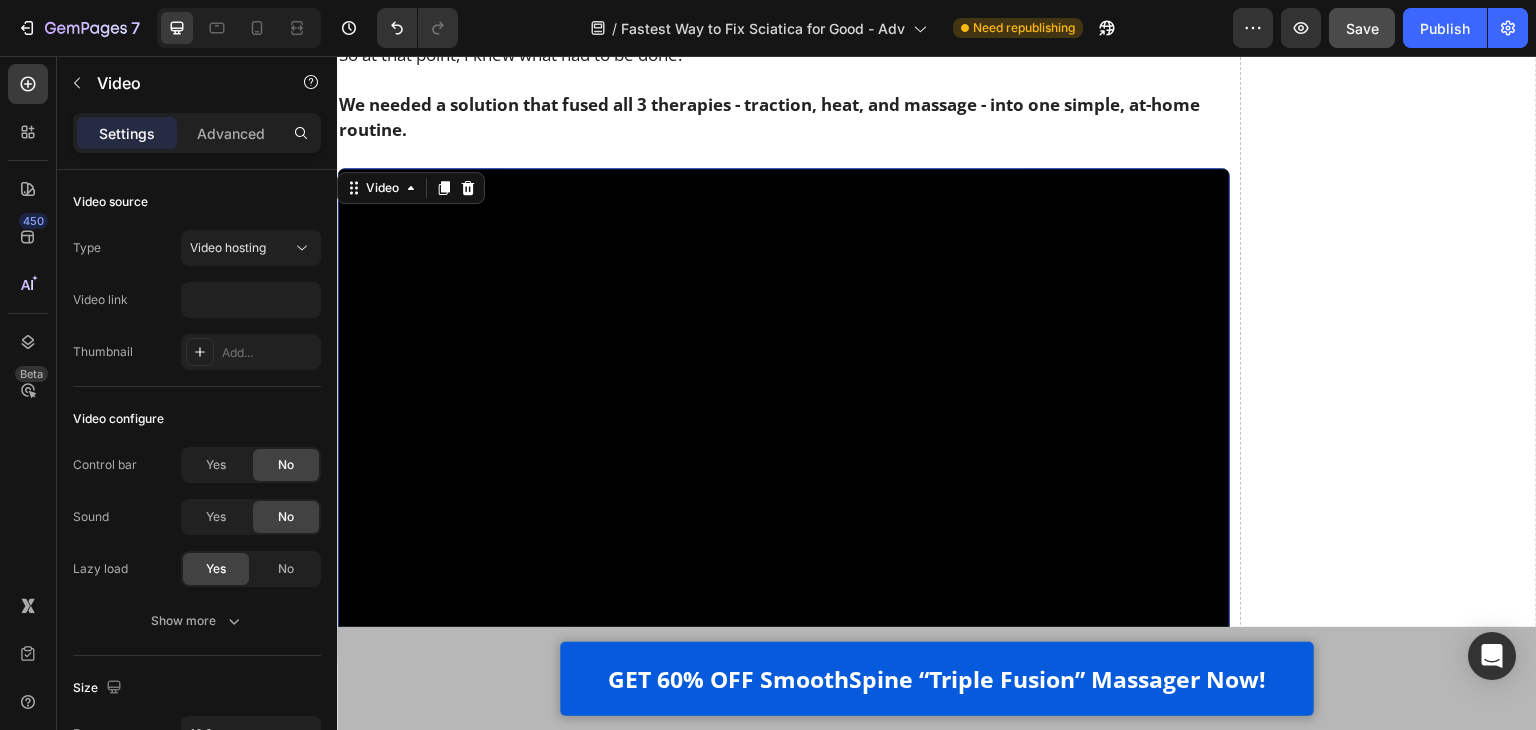 scroll, scrollTop: 0, scrollLeft: 0, axis: both 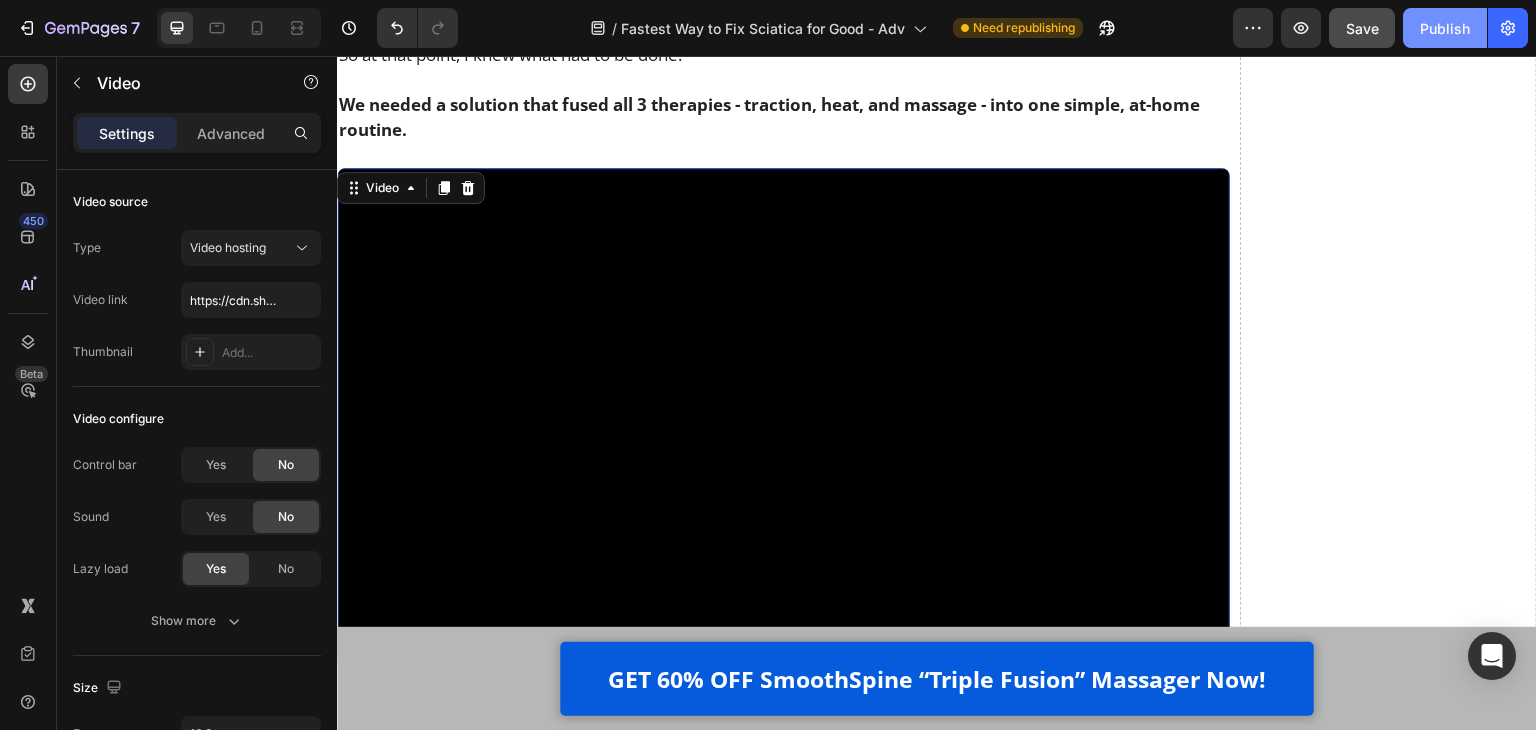 click on "Publish" 